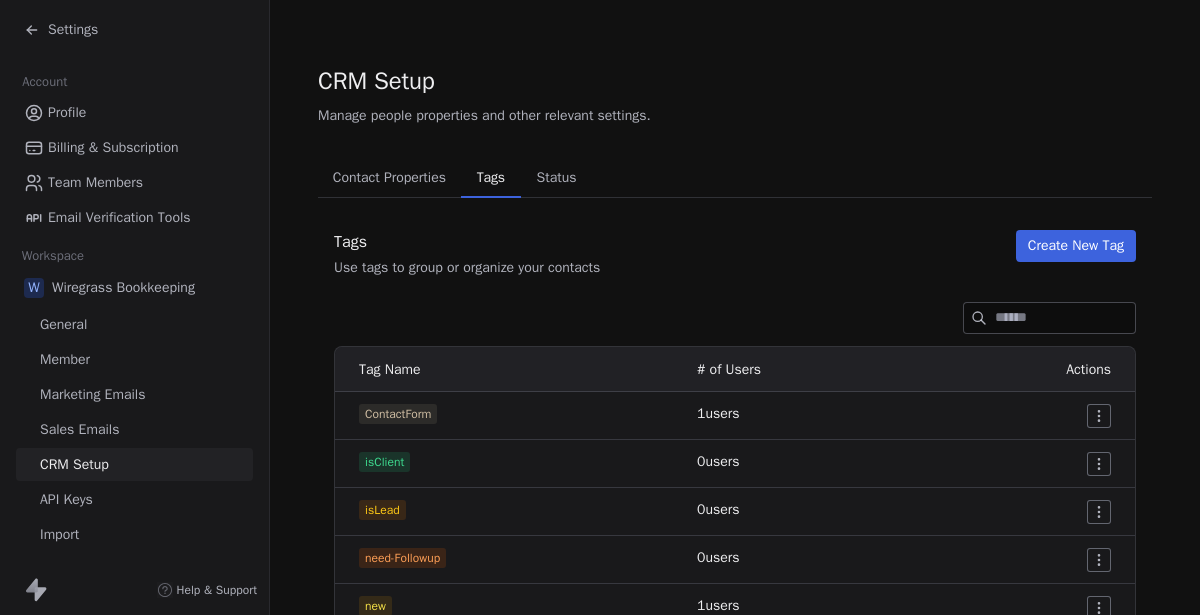 scroll, scrollTop: 0, scrollLeft: 0, axis: both 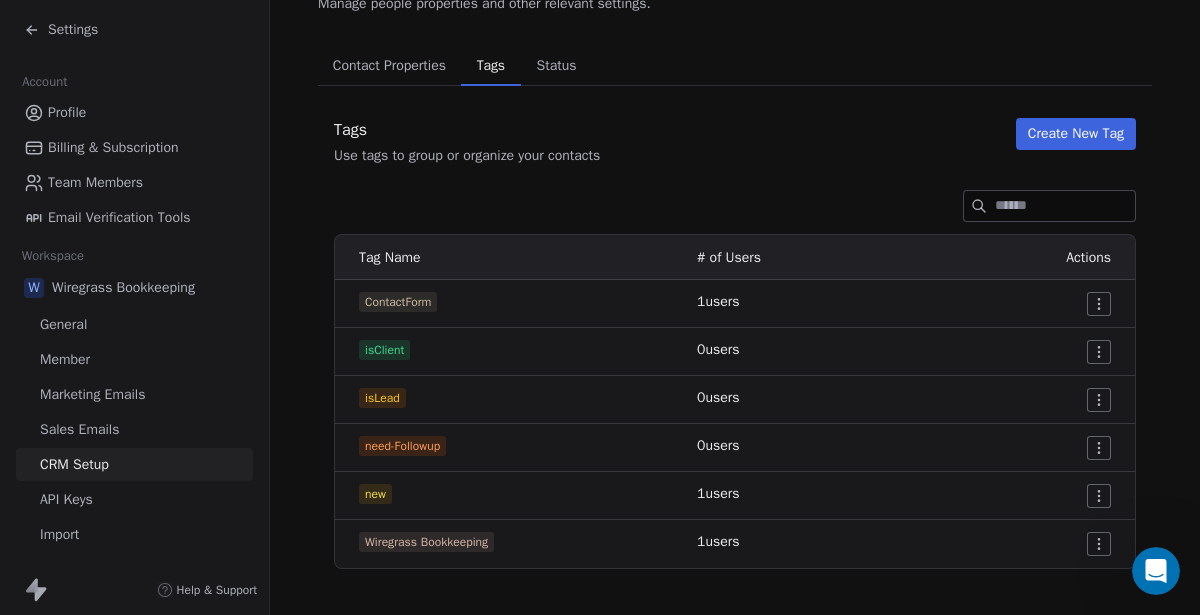 click on "Profile" at bounding box center [67, 112] 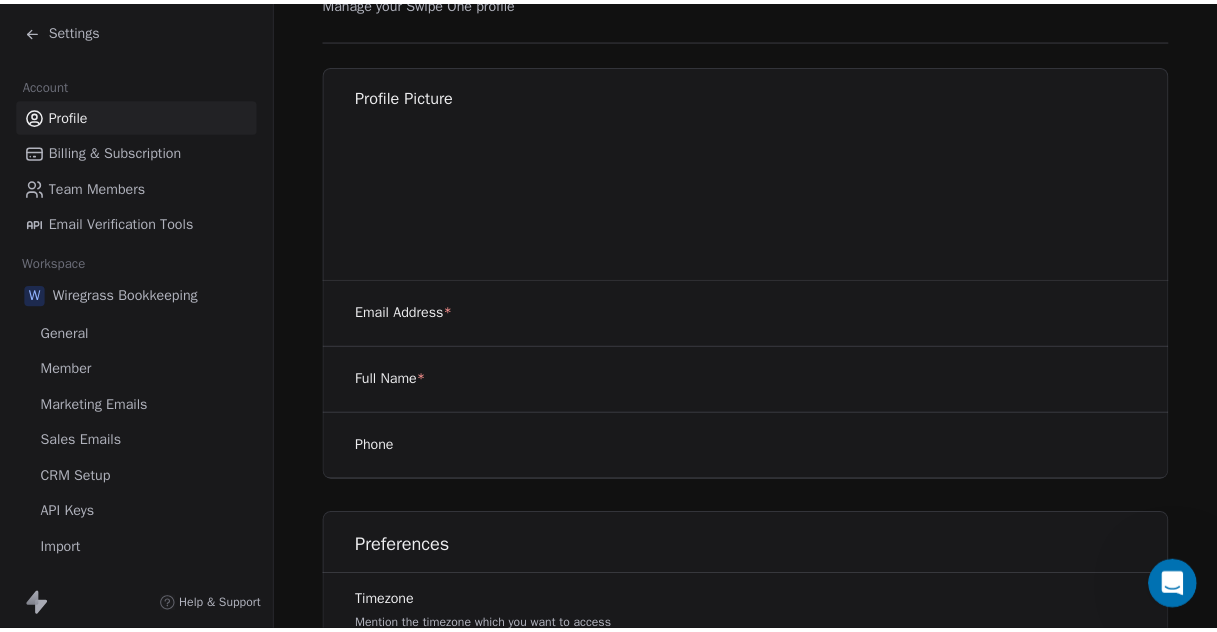 scroll, scrollTop: 0, scrollLeft: 0, axis: both 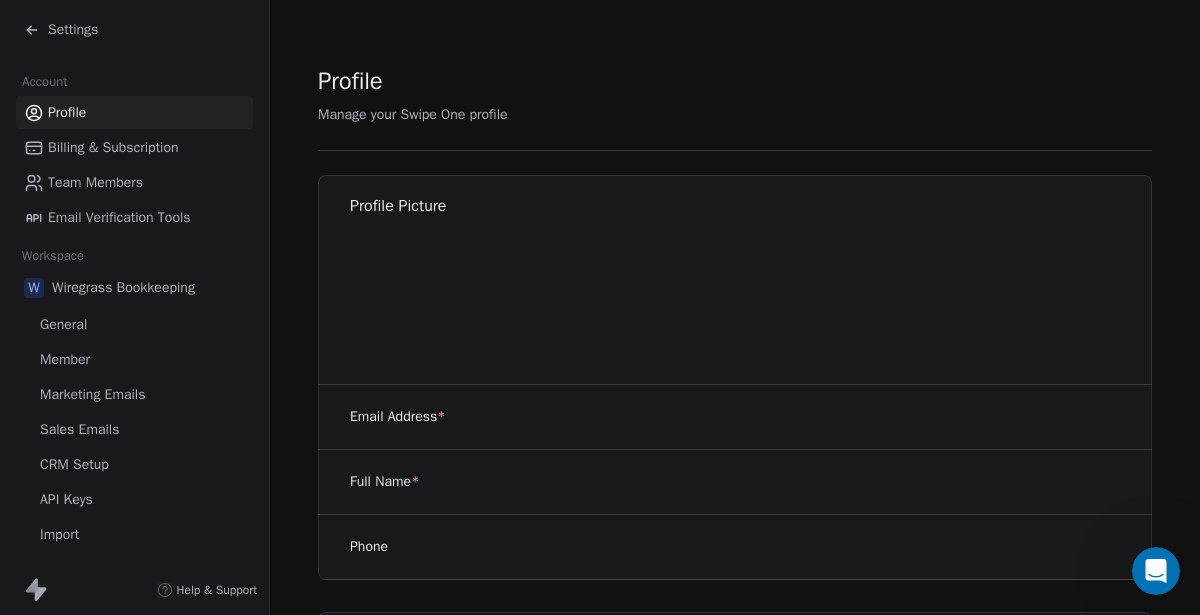 click on "Profile" at bounding box center (67, 112) 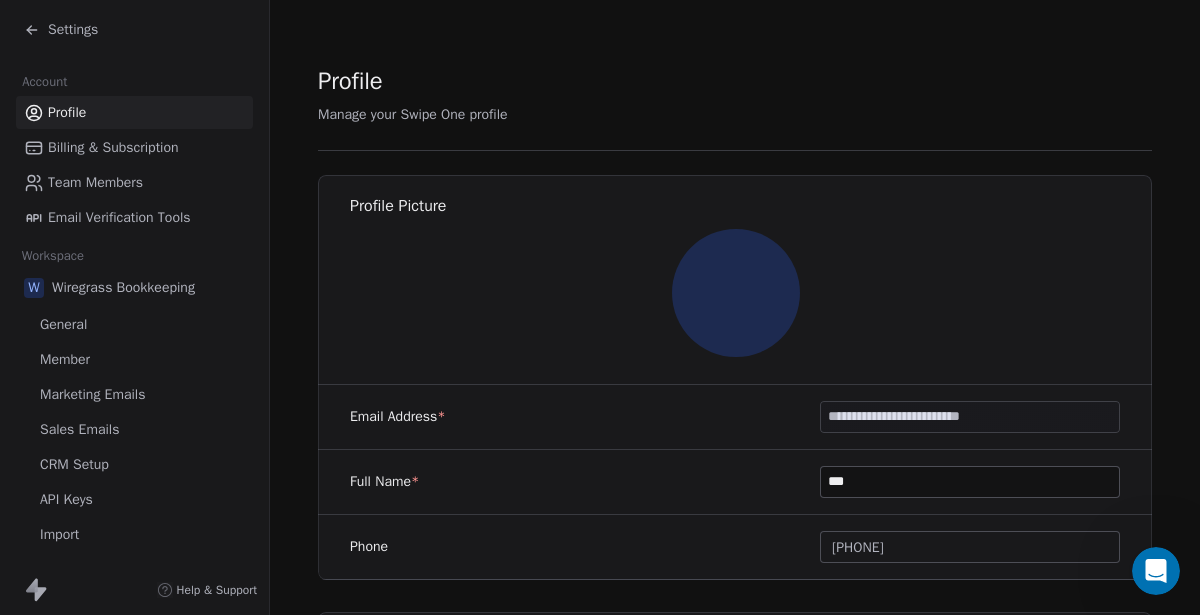 click on "Settings" at bounding box center [73, 30] 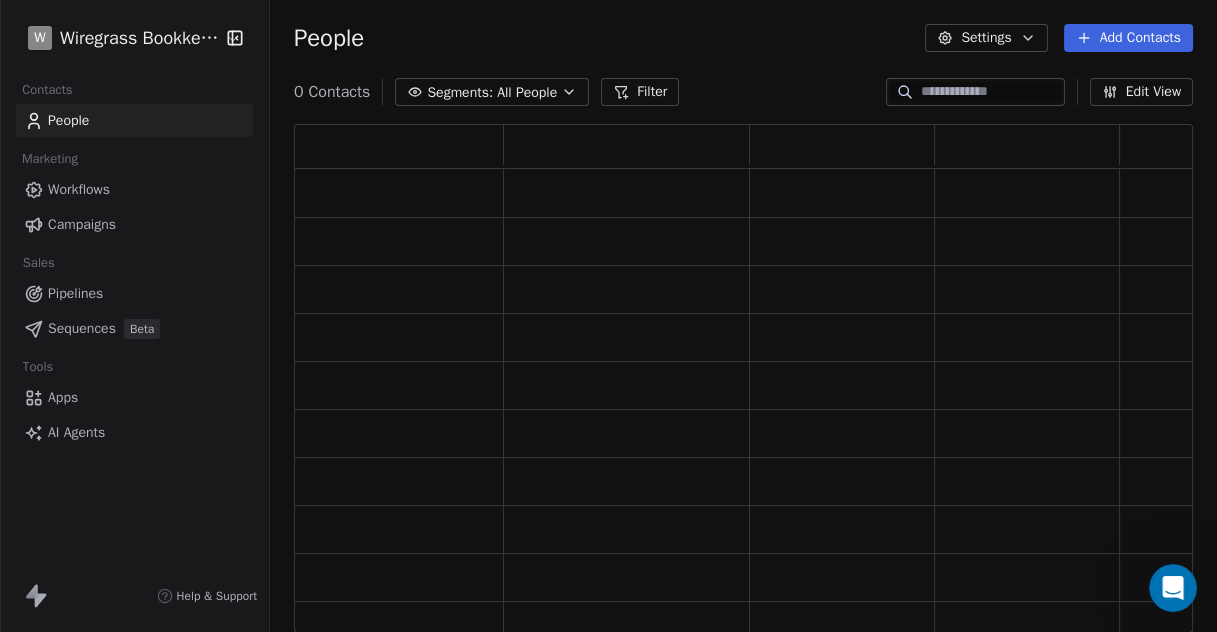 scroll, scrollTop: 18, scrollLeft: 17, axis: both 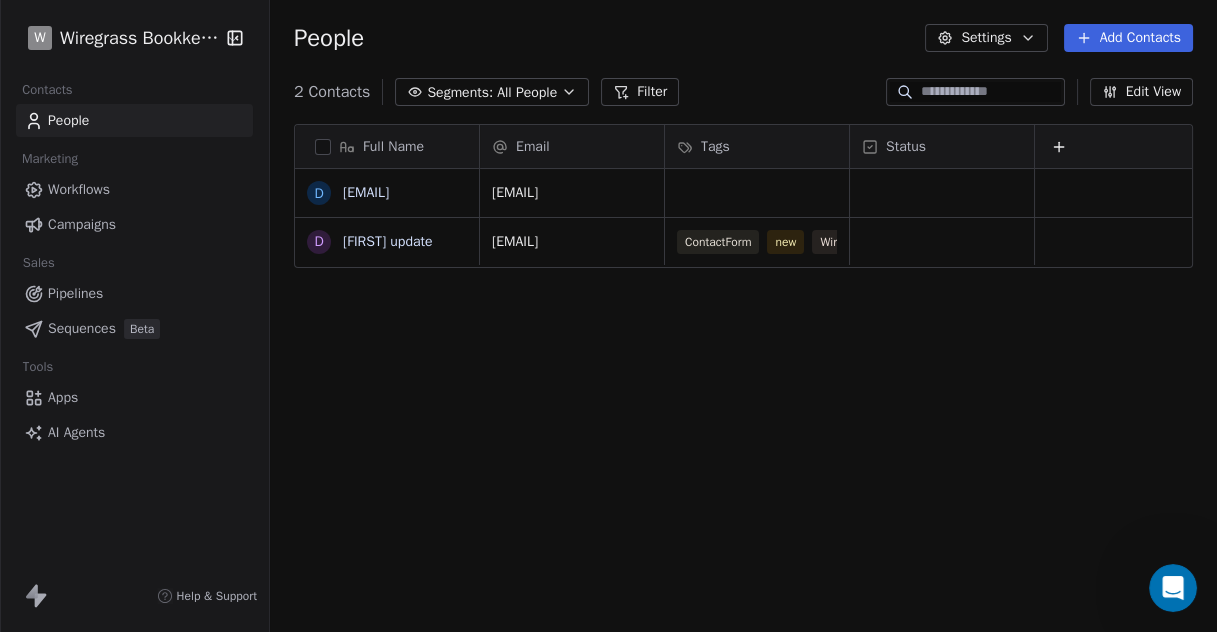 click on "People" at bounding box center (68, 120) 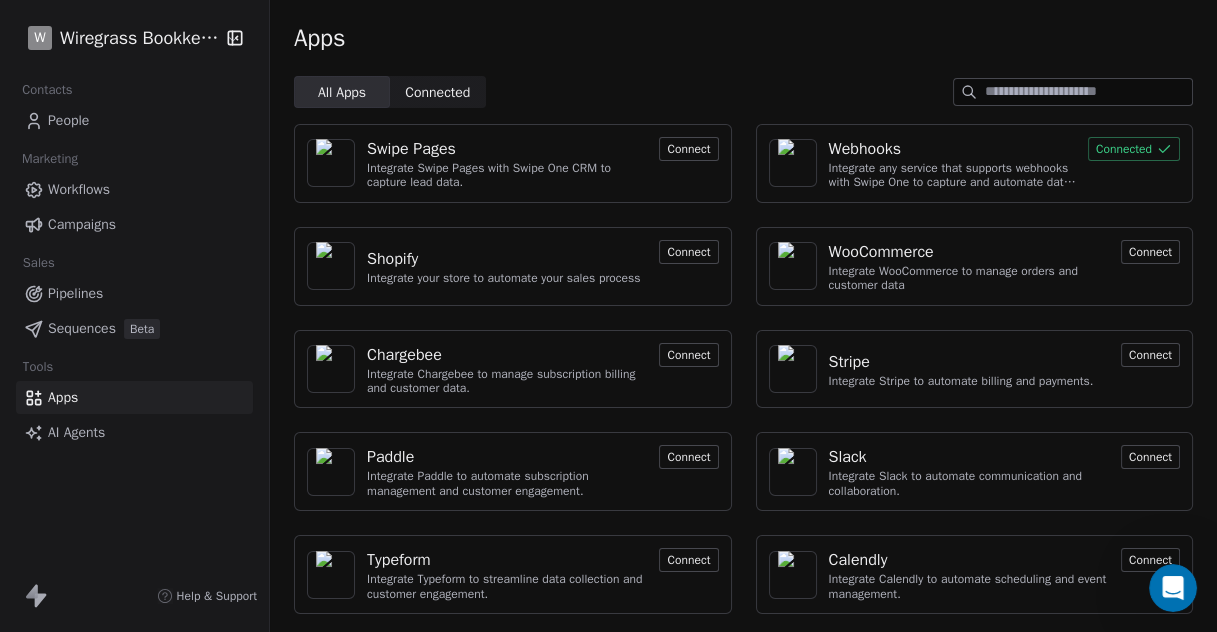 click on "Connected" at bounding box center (1134, 149) 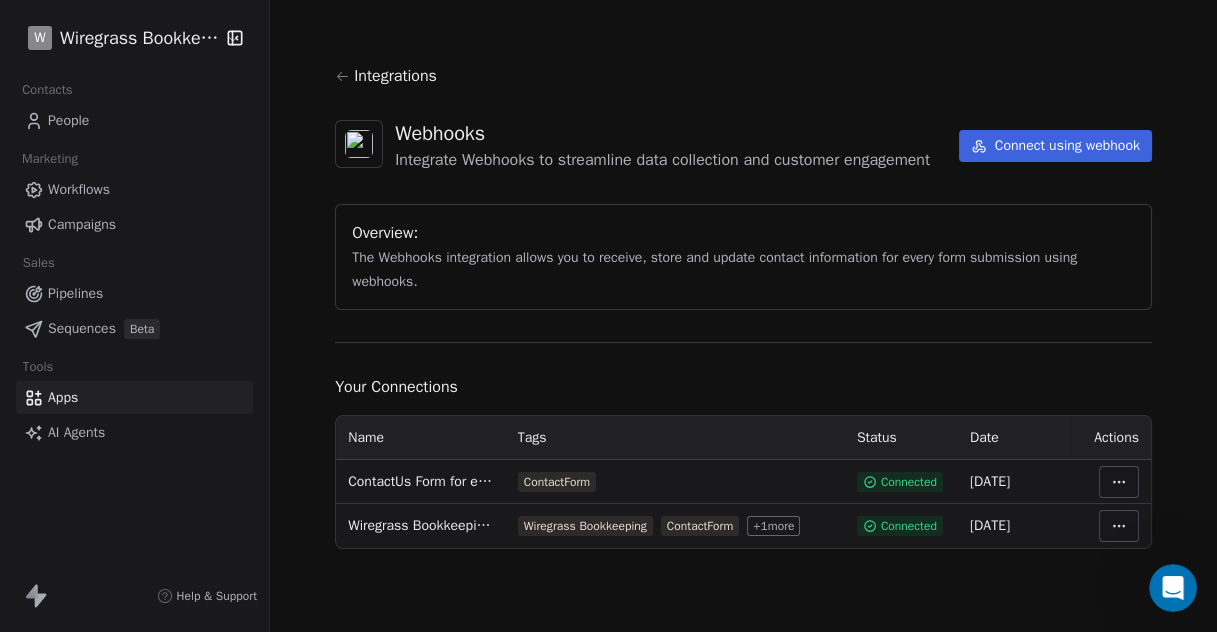 scroll, scrollTop: 4, scrollLeft: 0, axis: vertical 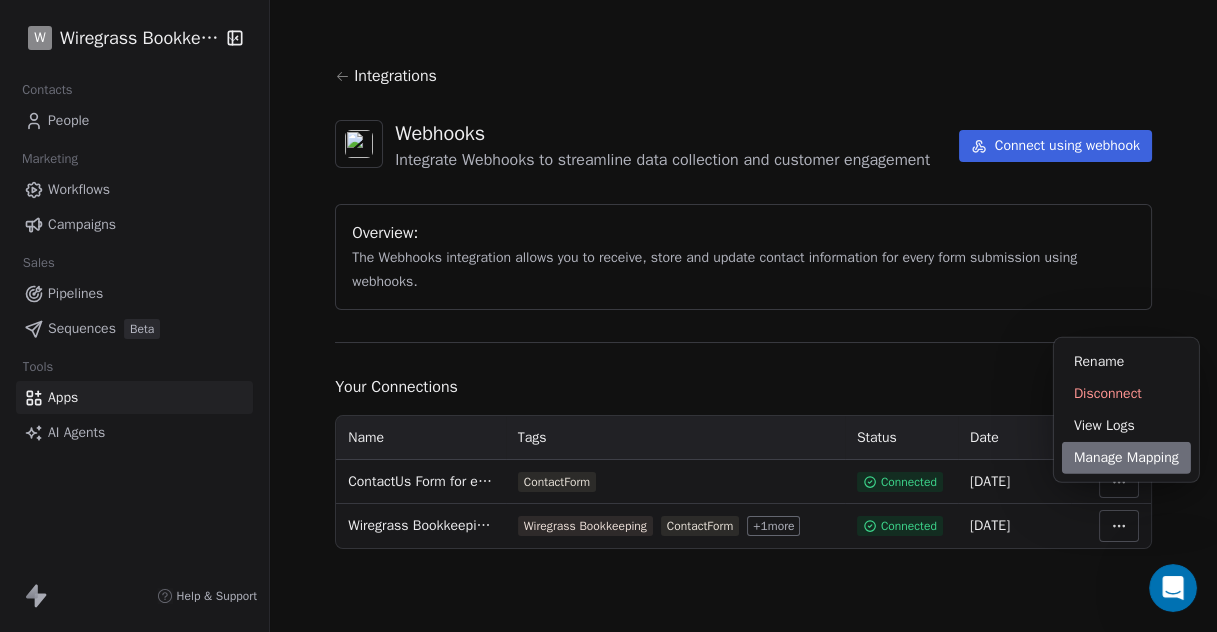 click on "Manage Mapping" at bounding box center (1126, 458) 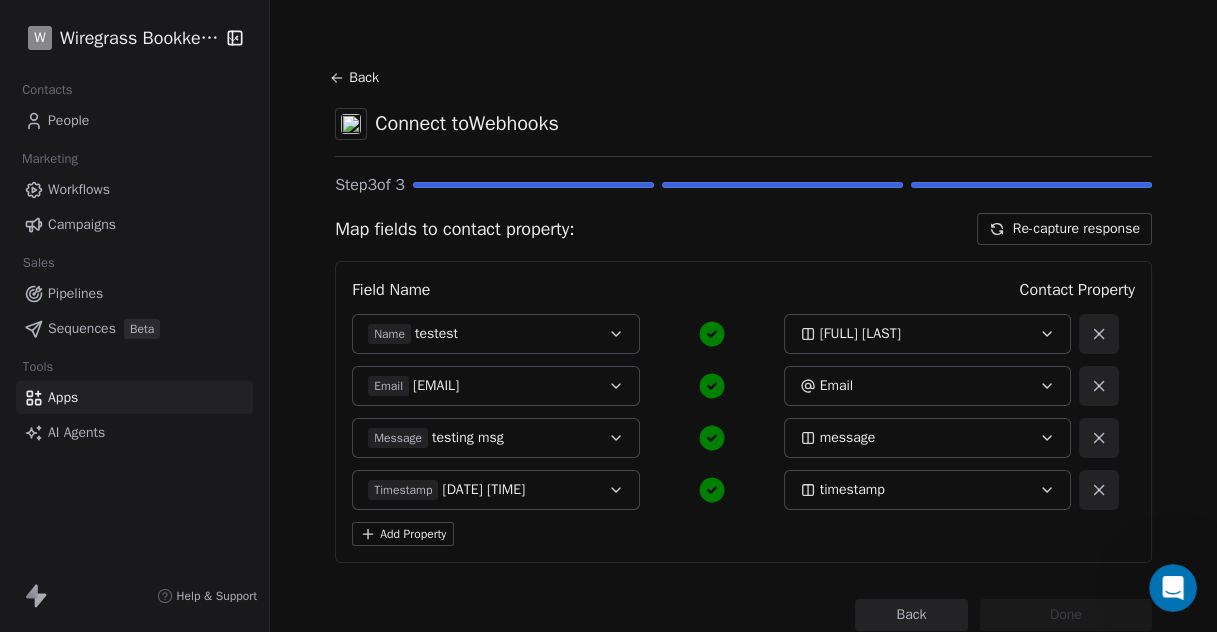 scroll, scrollTop: 62, scrollLeft: 0, axis: vertical 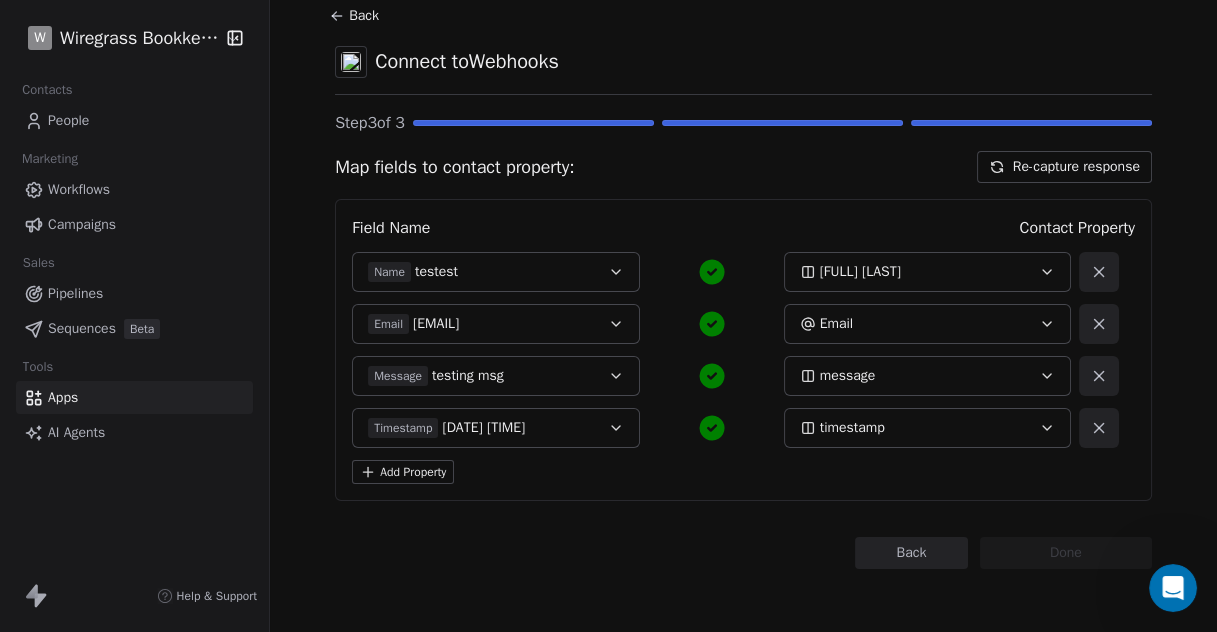 click on "Re-capture response" at bounding box center (1064, 167) 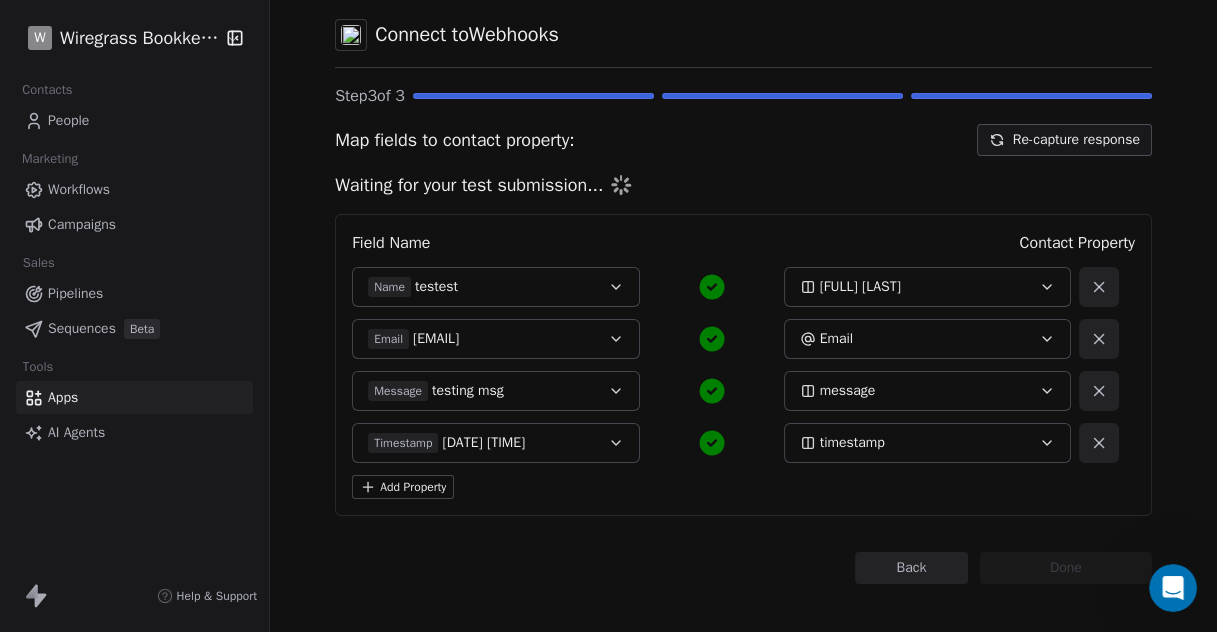 scroll, scrollTop: 104, scrollLeft: 0, axis: vertical 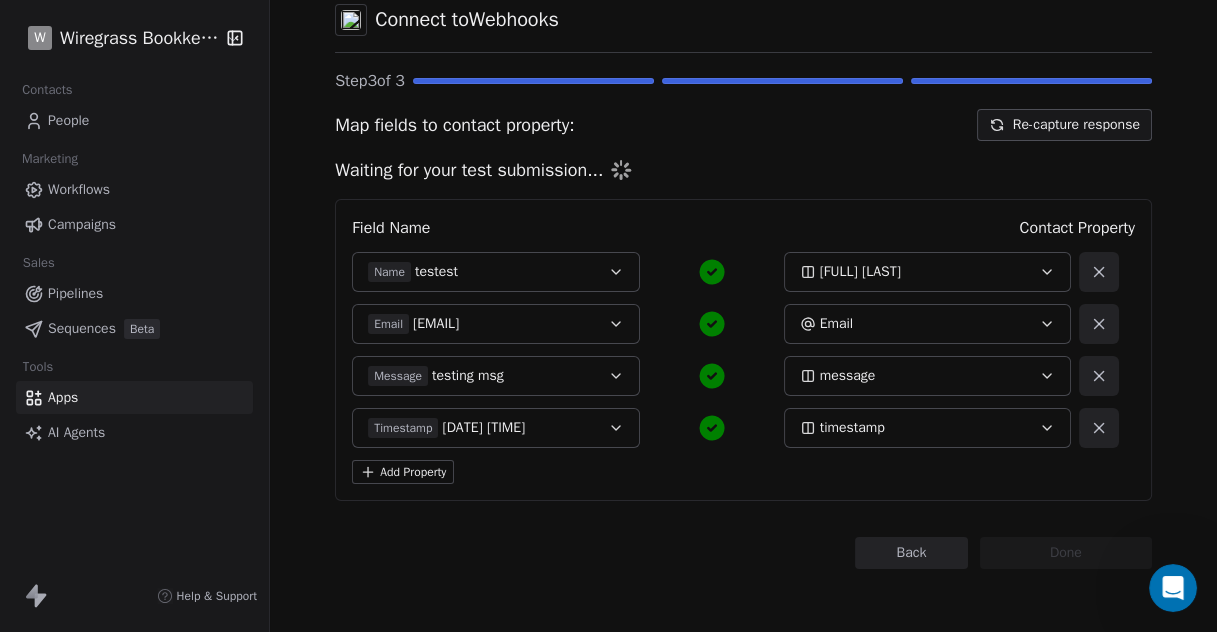 click on "Back" at bounding box center [911, 553] 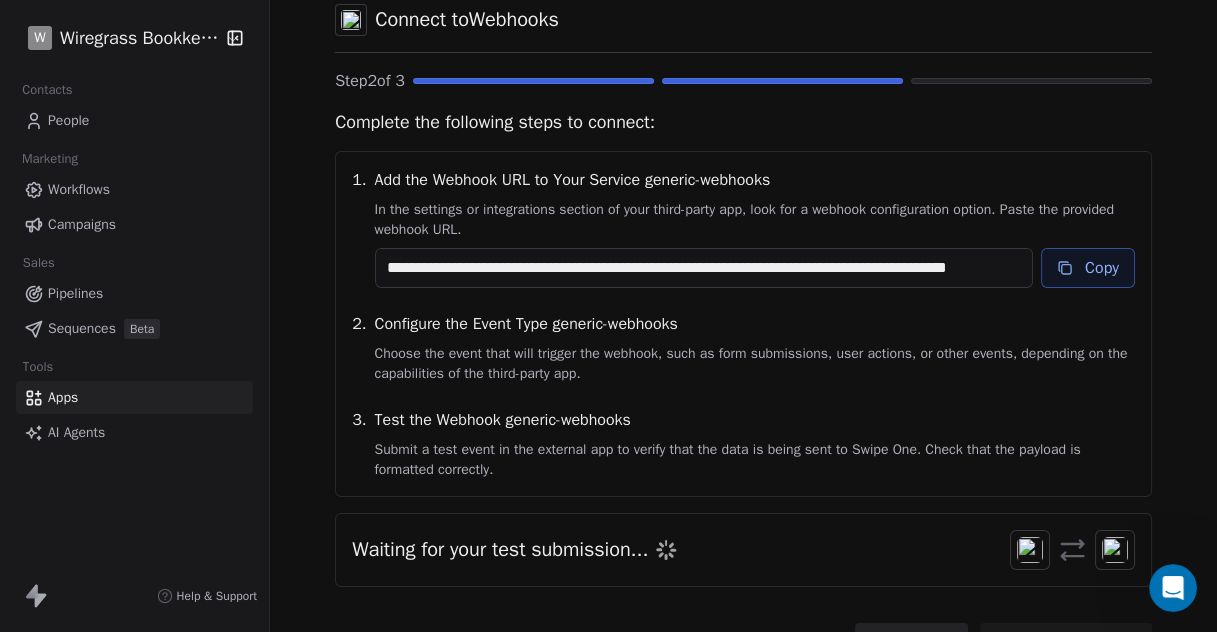 click on "People" at bounding box center (68, 120) 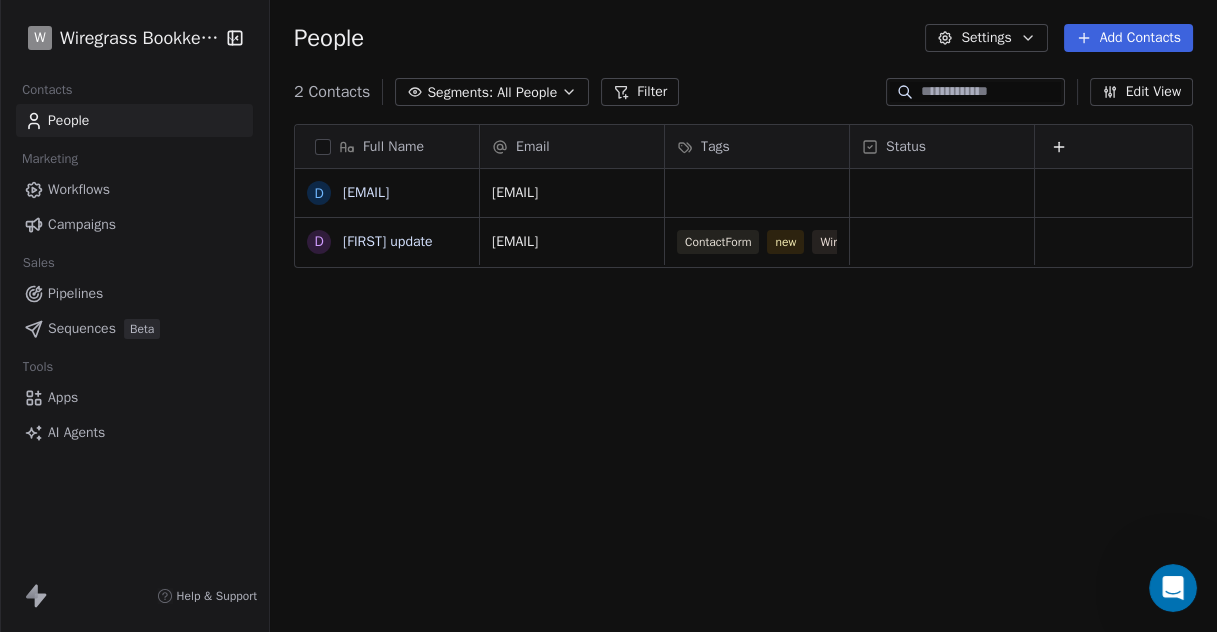 scroll, scrollTop: 18, scrollLeft: 17, axis: both 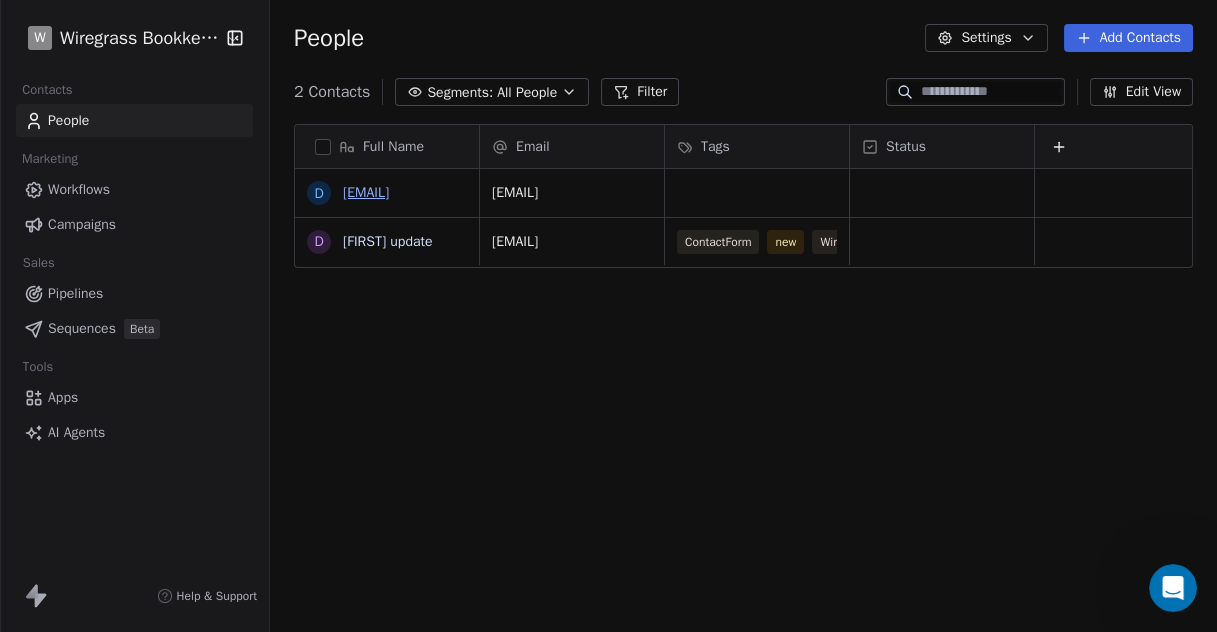 click on "[EMAIL]" at bounding box center (366, 192) 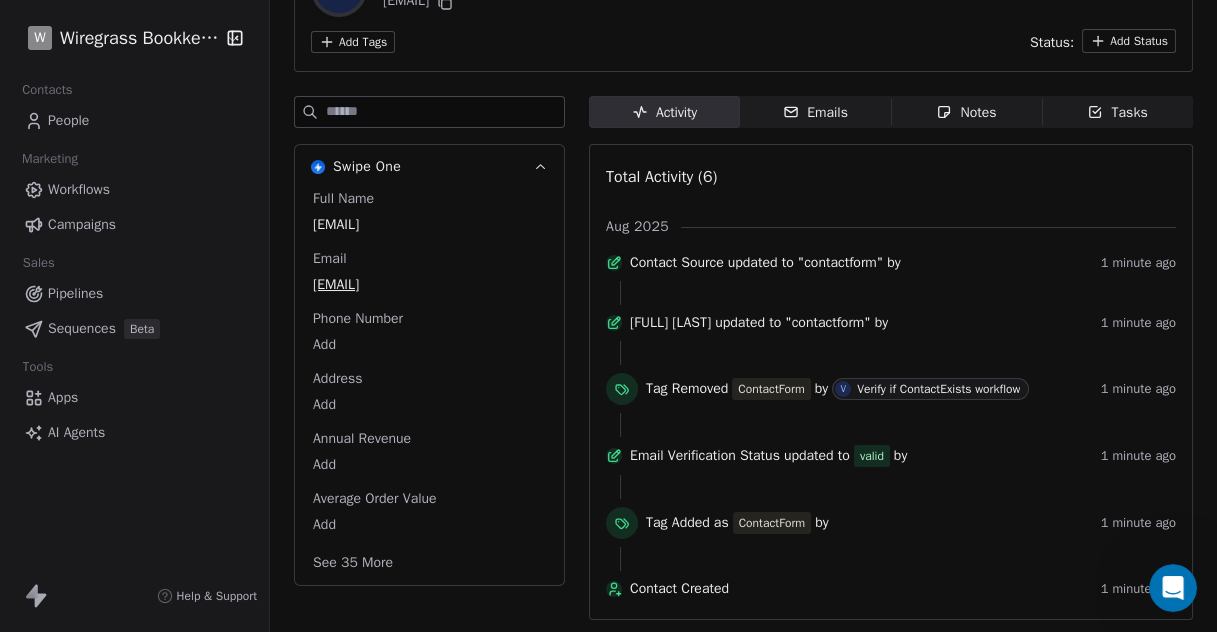 scroll, scrollTop: 195, scrollLeft: 0, axis: vertical 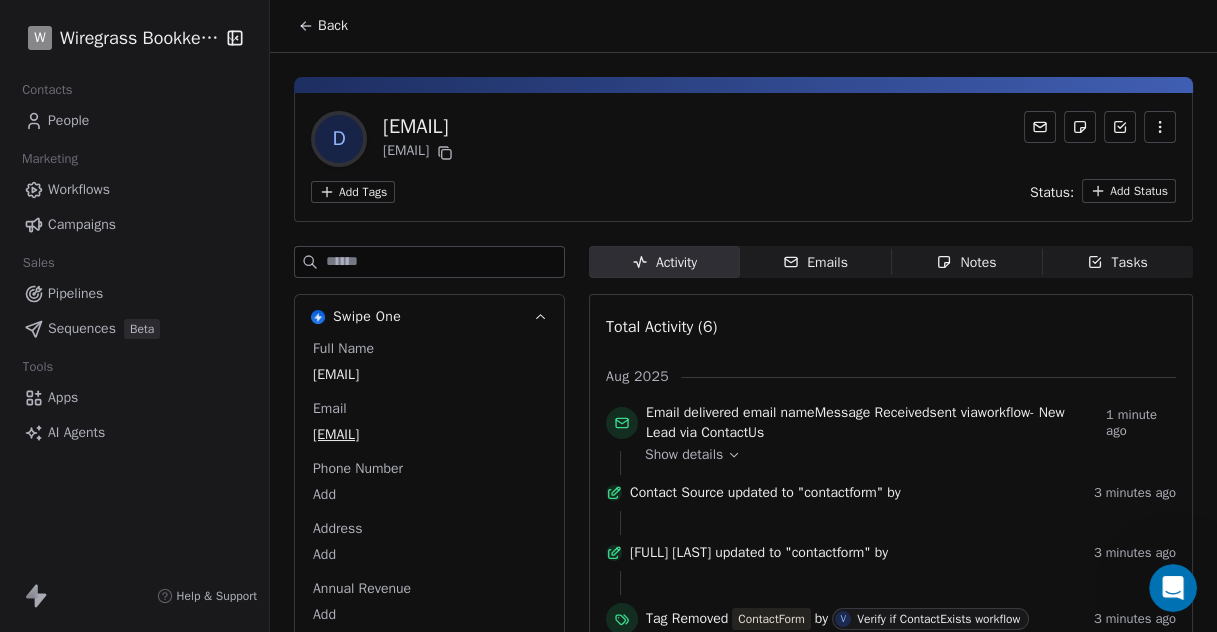 click on "People" at bounding box center (68, 120) 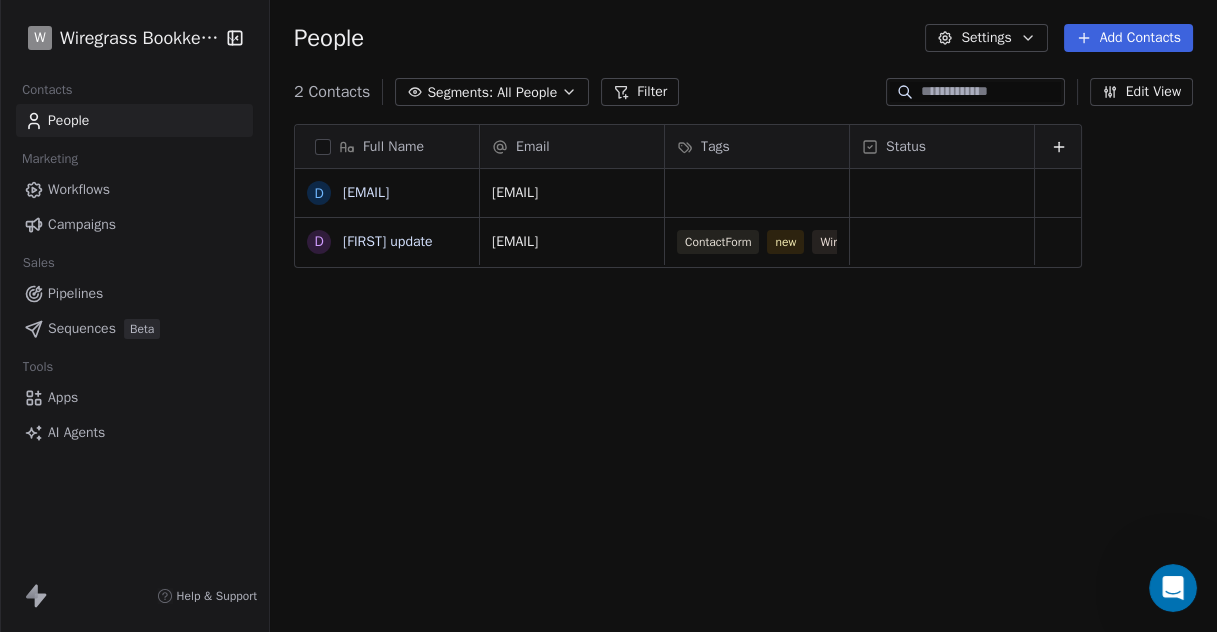 scroll, scrollTop: 18, scrollLeft: 17, axis: both 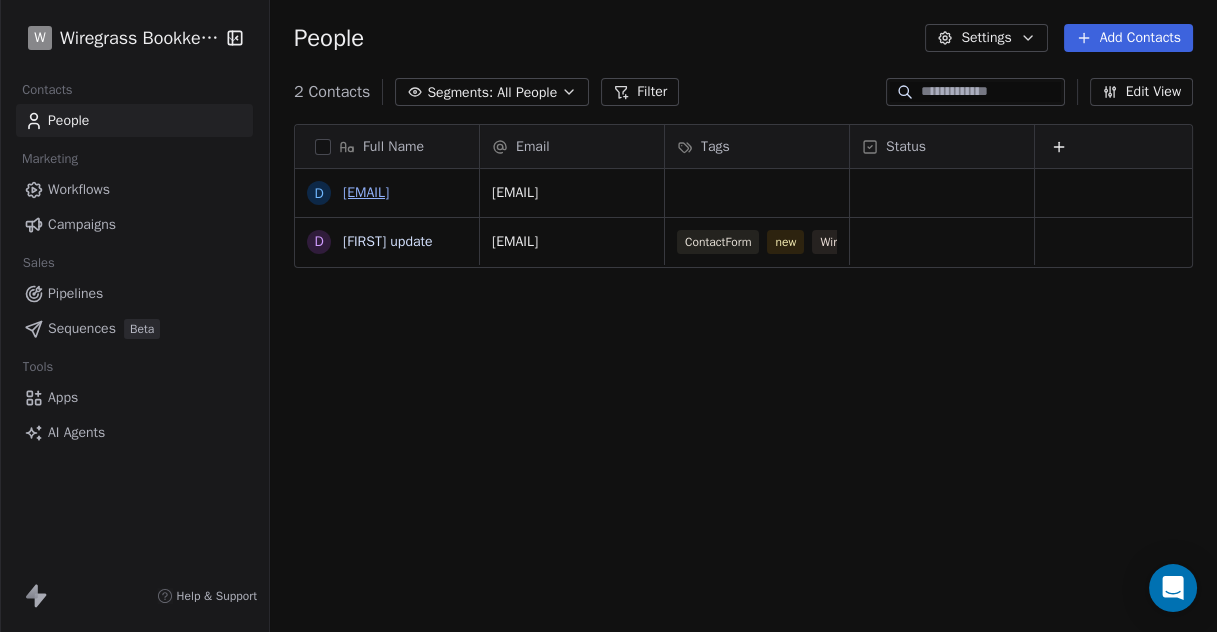 click on "[EMAIL]" at bounding box center [366, 192] 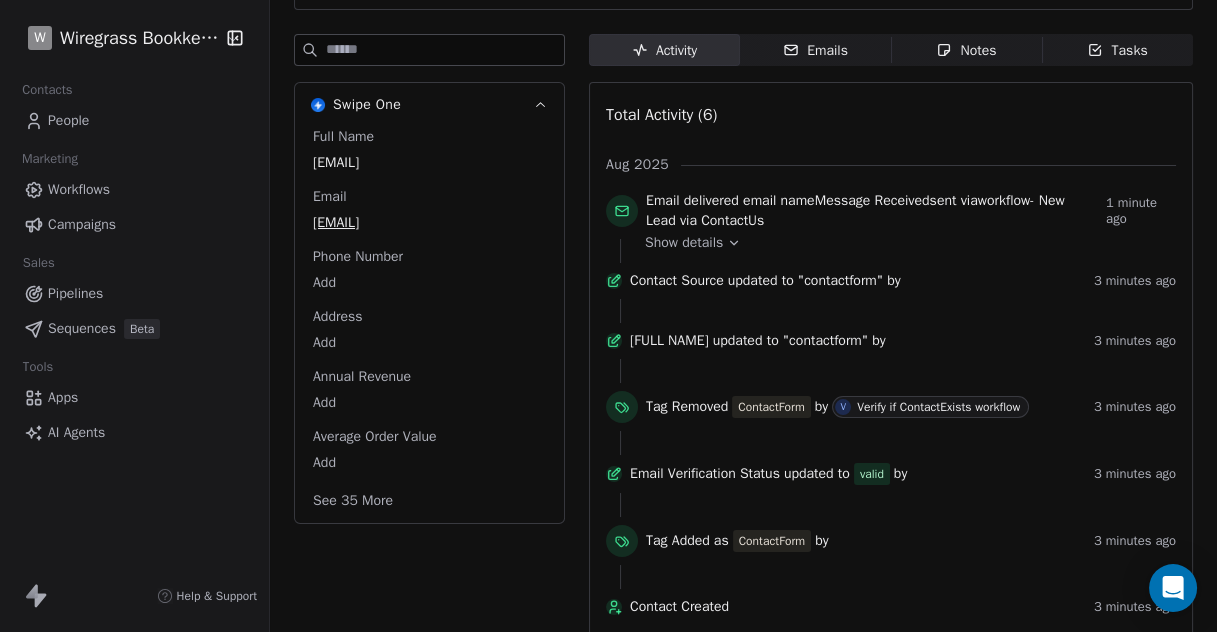 scroll, scrollTop: 222, scrollLeft: 0, axis: vertical 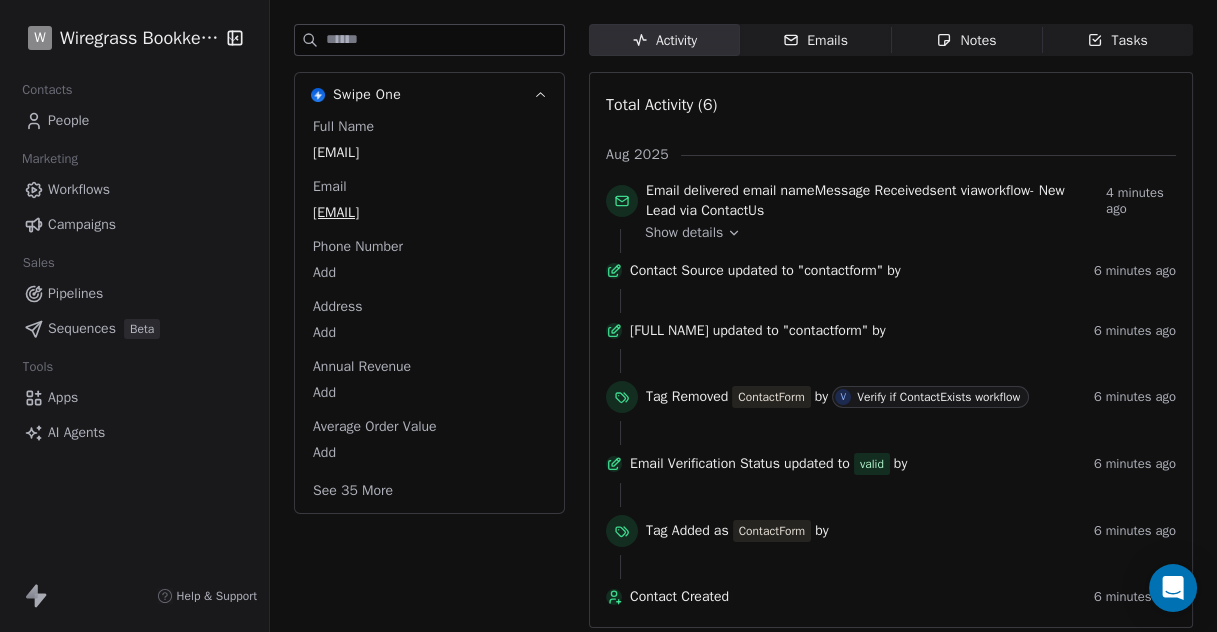 click on "Workflows" at bounding box center [79, 189] 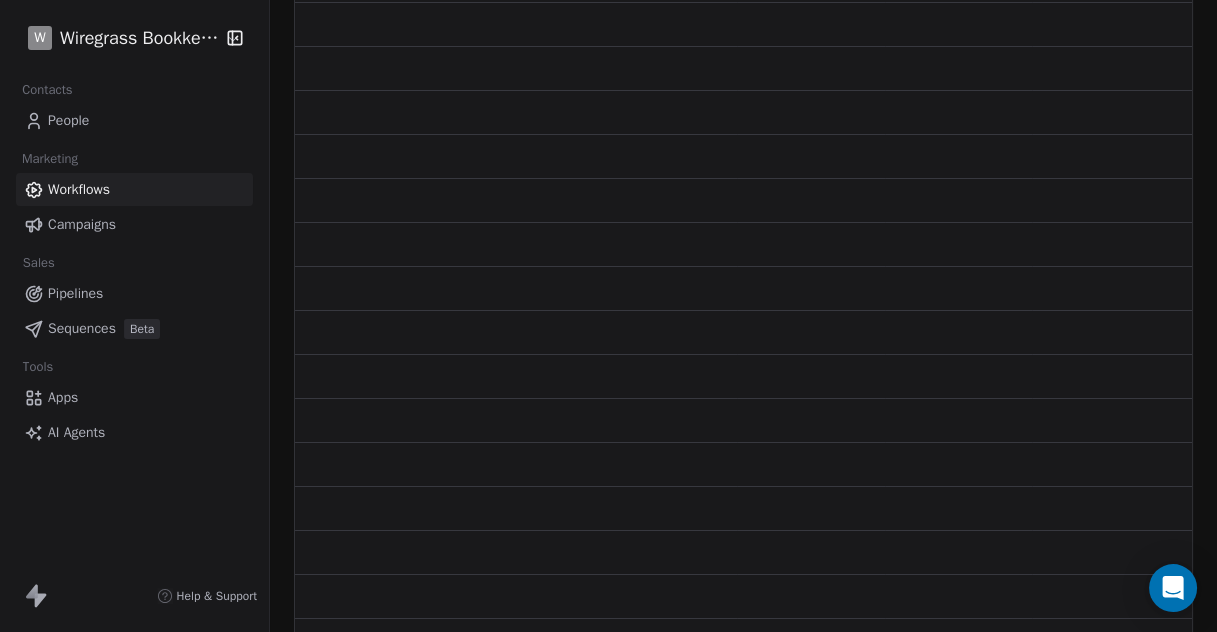 scroll, scrollTop: 0, scrollLeft: 0, axis: both 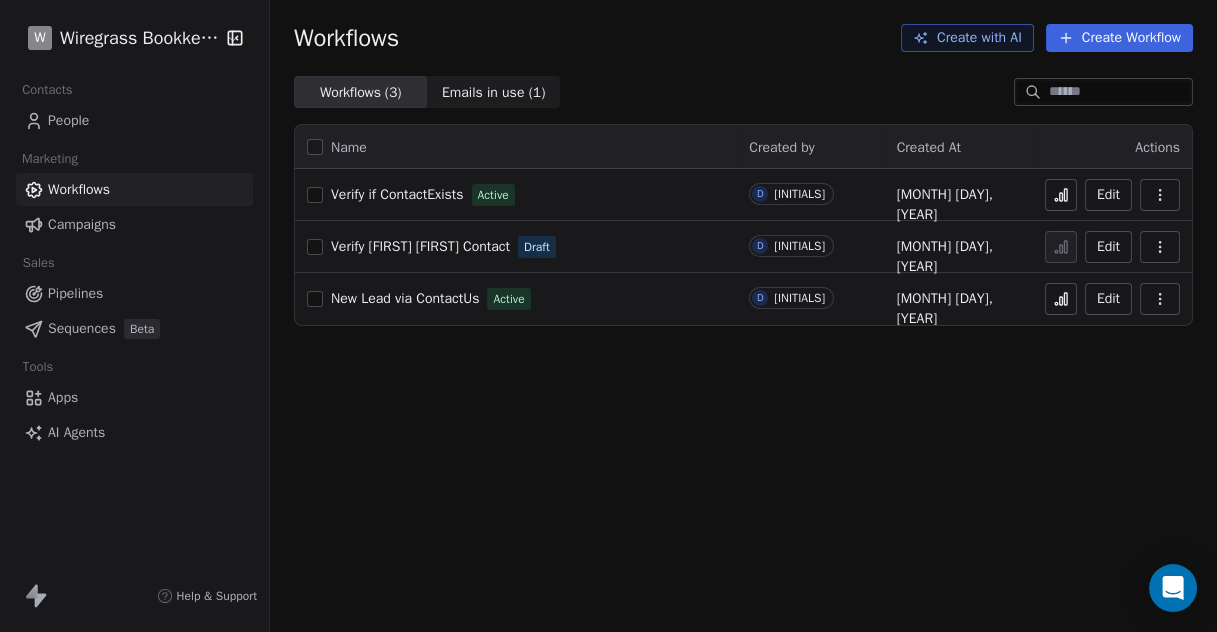 click on "Edit" at bounding box center (1108, 195) 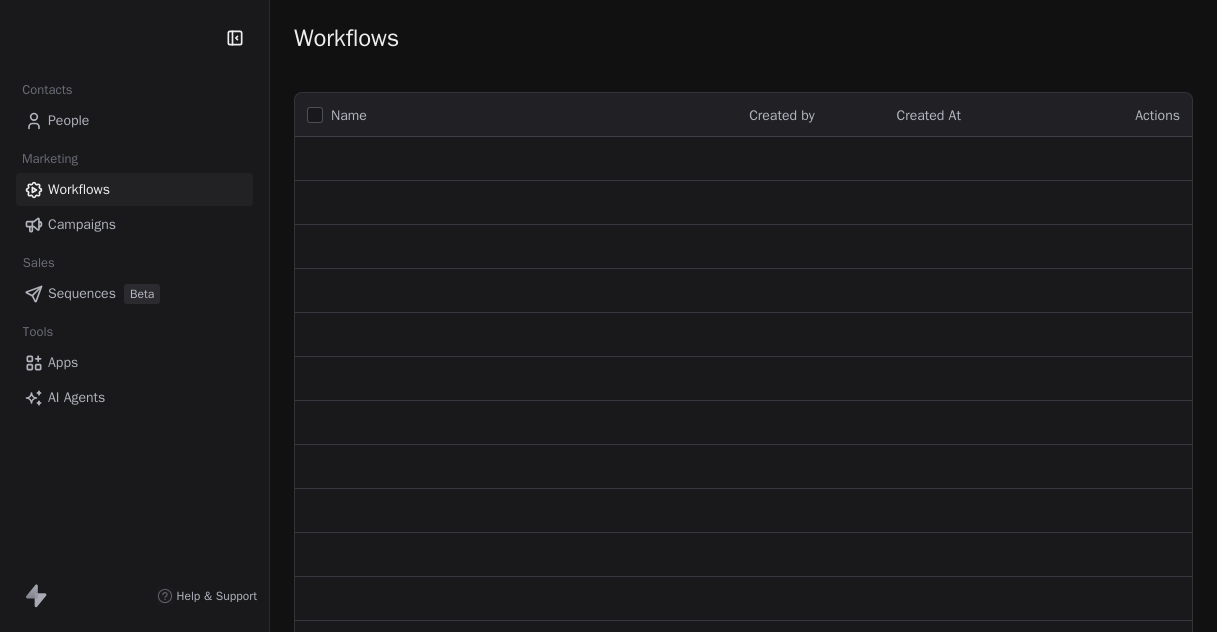 scroll, scrollTop: 0, scrollLeft: 0, axis: both 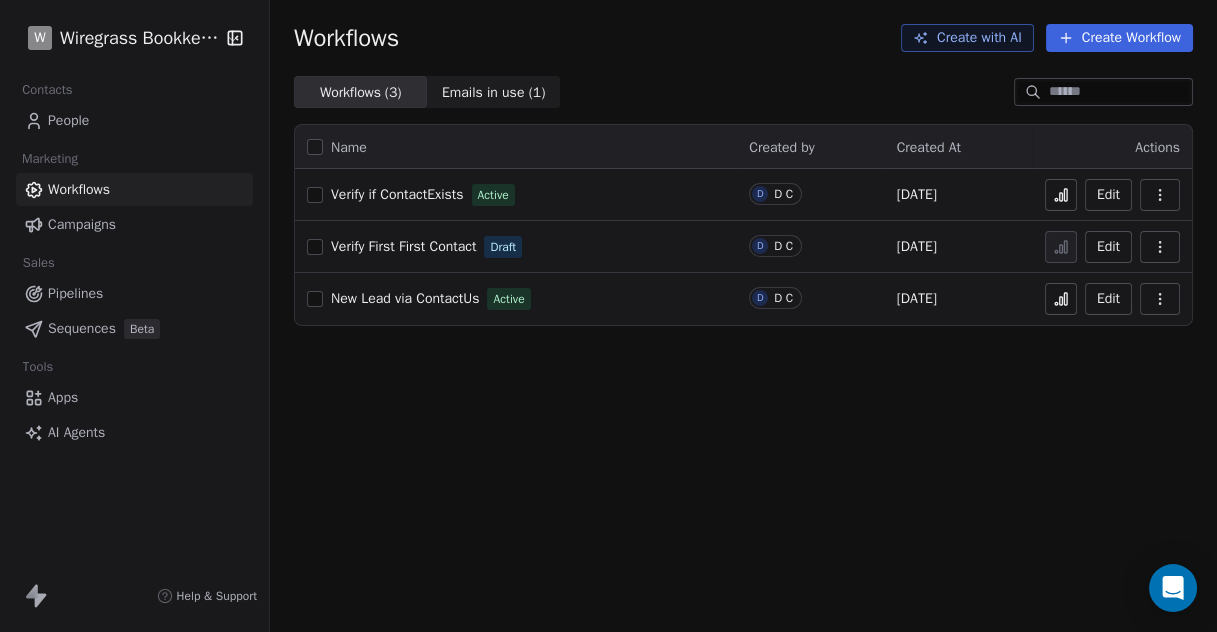 click on "Apps" at bounding box center [63, 397] 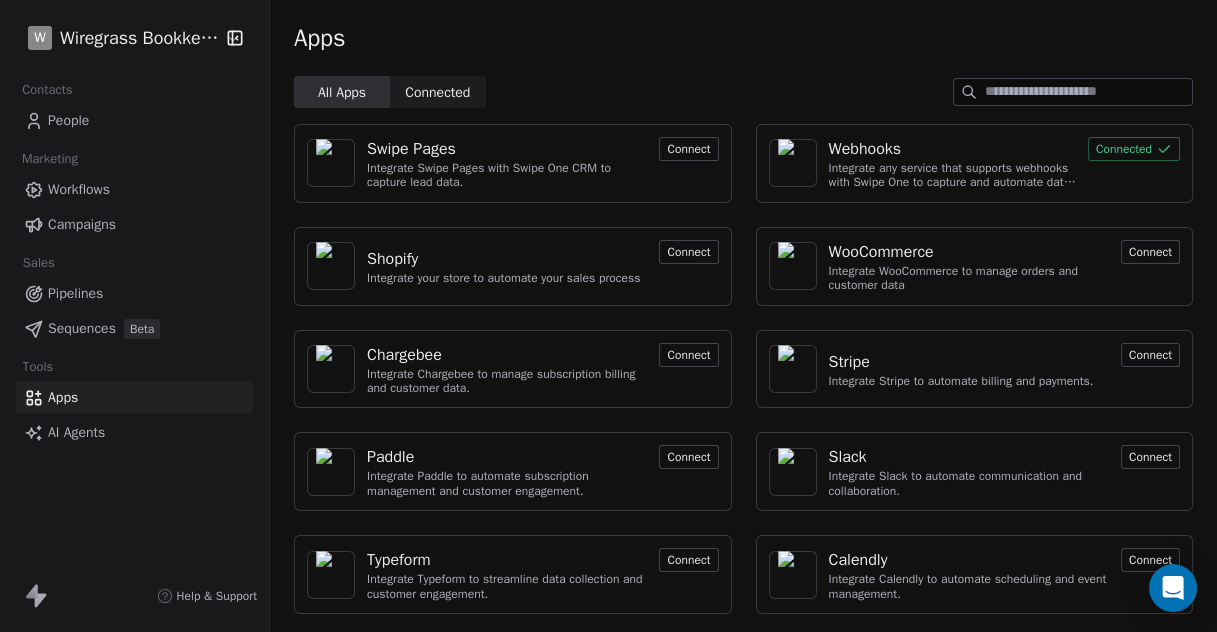 click on "Connected" at bounding box center [1134, 149] 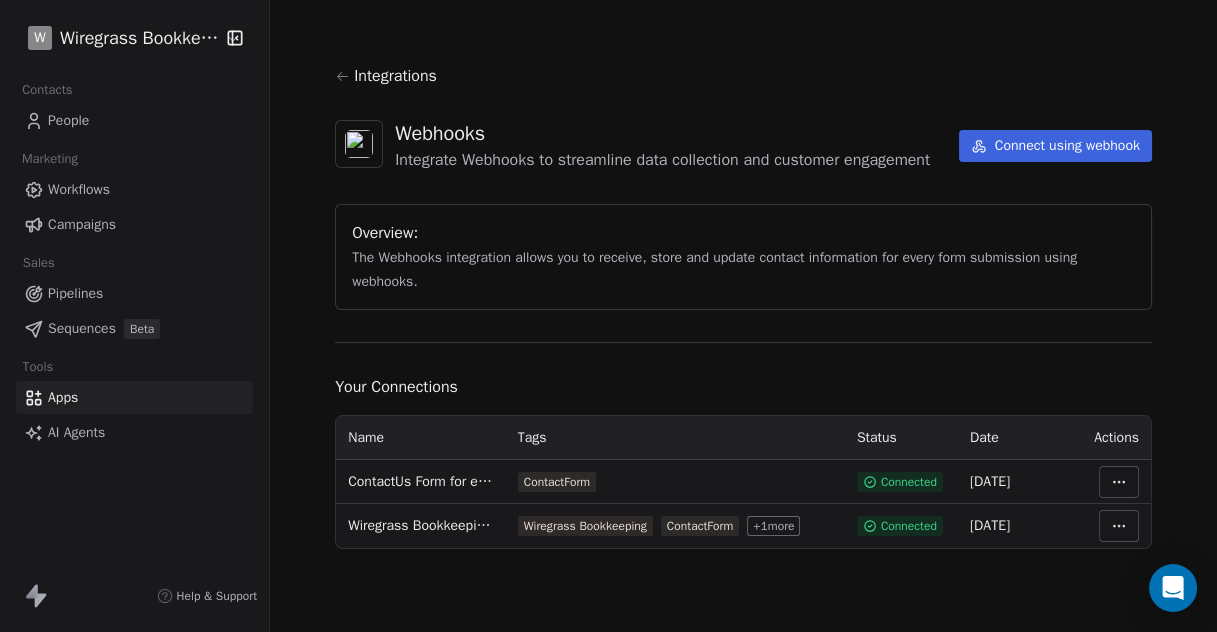 click on "Integrate Webhooks to streamline data collection and customer engagement Connect using webhook Overview: The Webhooks integration allows you to receive, store and update contact information for every form submission using webhooks. Your Connections Name Tags Status Date Actions ContactUs Form for existing ContactForm Connected [DATE] Wiregrass Bookkeeping ContactUs Lead Wiregrass Bookkeeping ContactForm + 1  more Connected [DATE]" at bounding box center (608, 316) 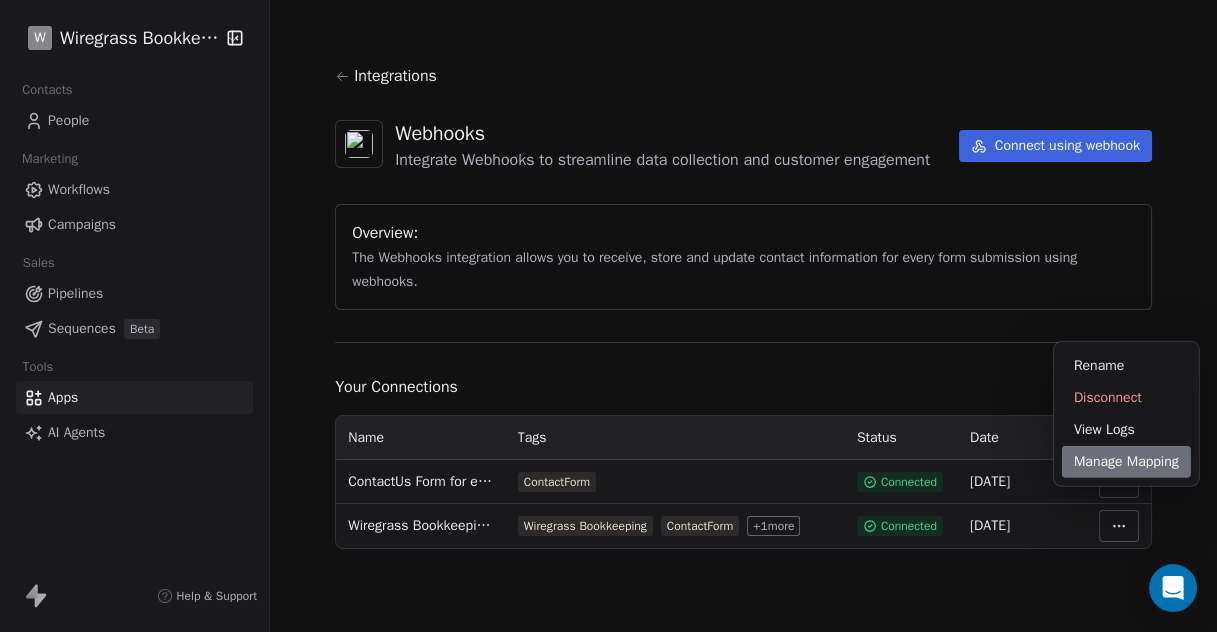 click on "Manage Mapping" at bounding box center (1126, 462) 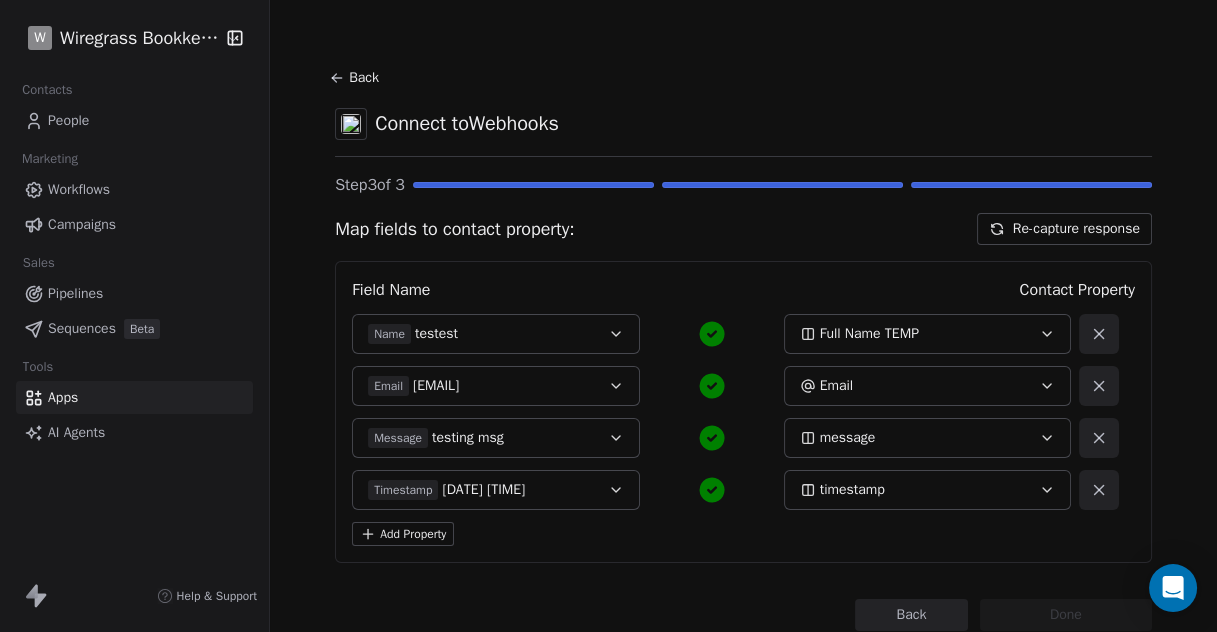 scroll, scrollTop: 62, scrollLeft: 0, axis: vertical 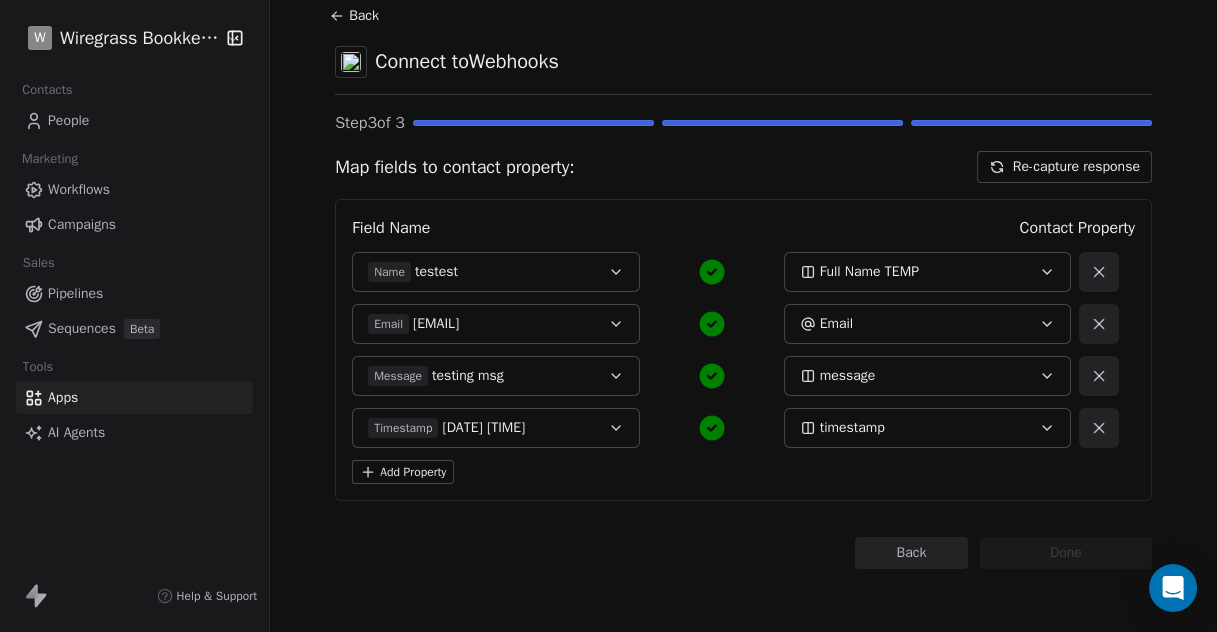 click on "Add Property" at bounding box center [403, 472] 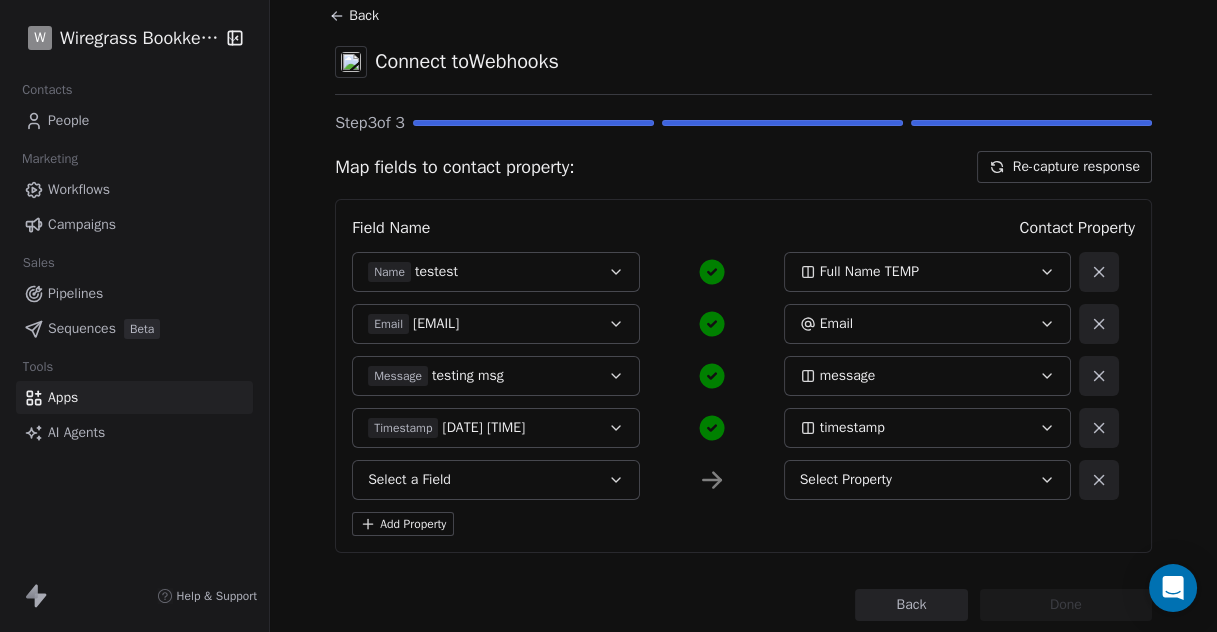 click on "Select a Field" at bounding box center [496, 480] 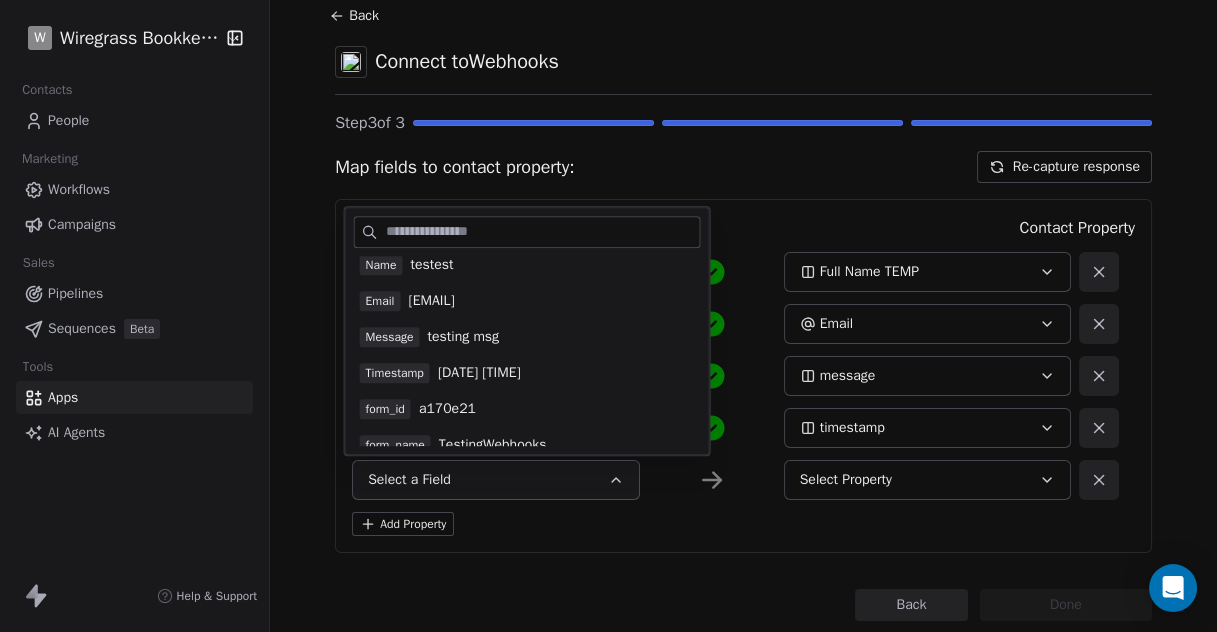 scroll, scrollTop: 0, scrollLeft: 0, axis: both 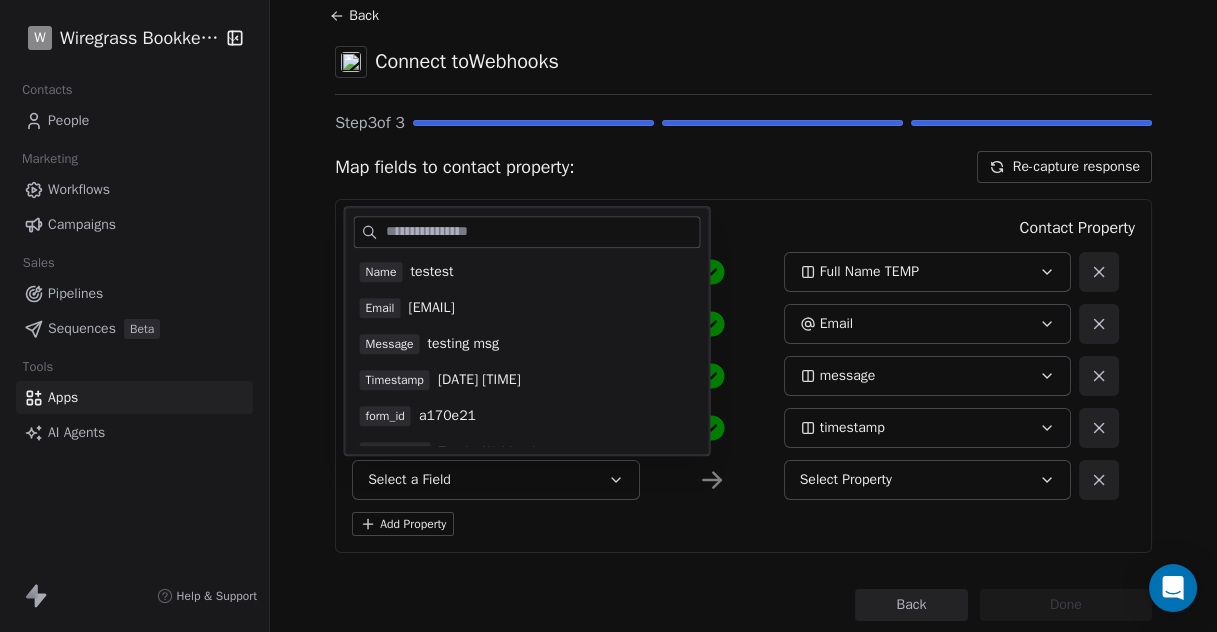 click on "Field Name Contact Property Name testest Full Name TEMP Email testwebhooks@bracingmedia.com Email Message testing msg message Timestamp August 8, 2025 10:53 am timestamp Select a Field Select Property  Add Property" at bounding box center (743, 376) 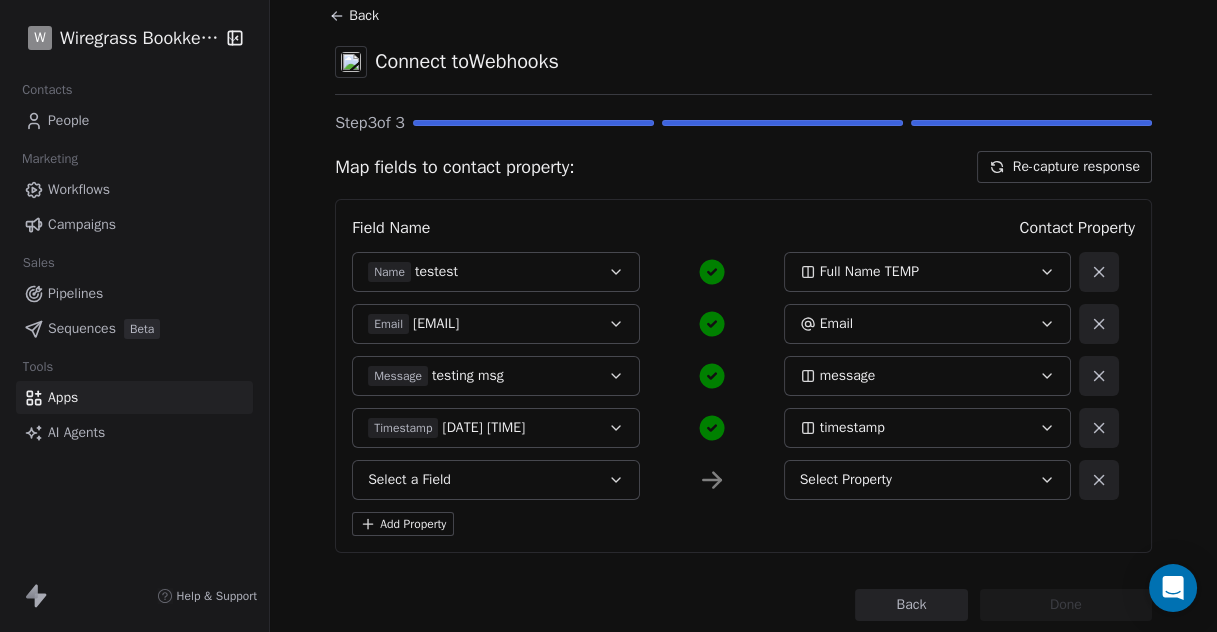 click 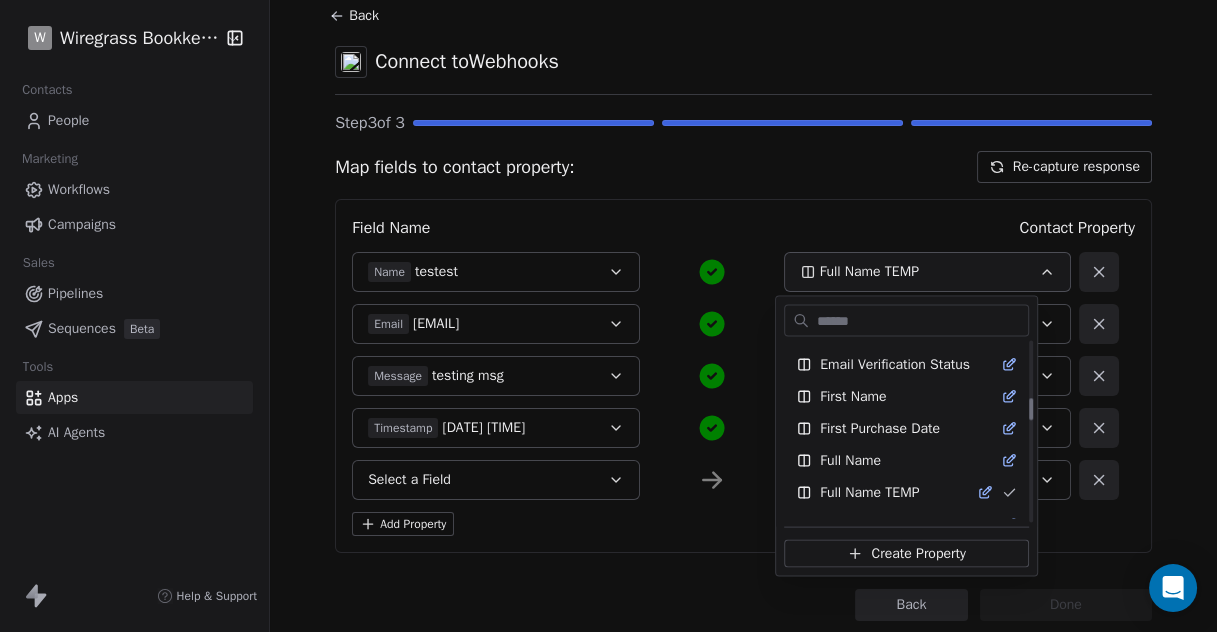 scroll, scrollTop: 444, scrollLeft: 0, axis: vertical 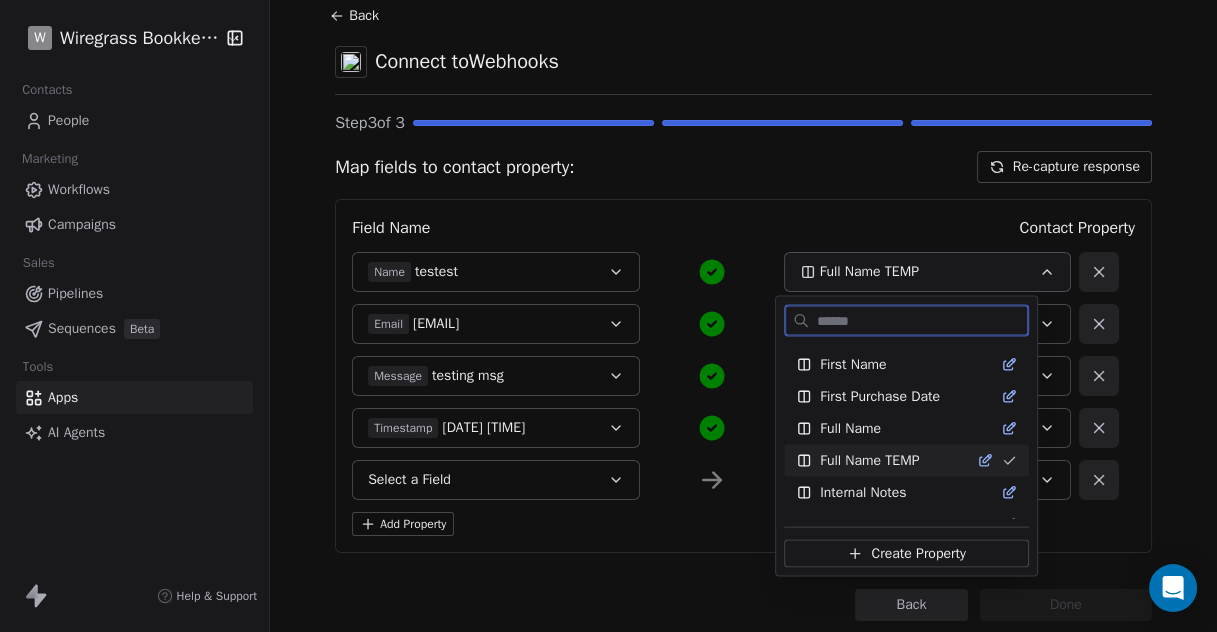 click on "[FULL] [LAST]" at bounding box center (869, 461) 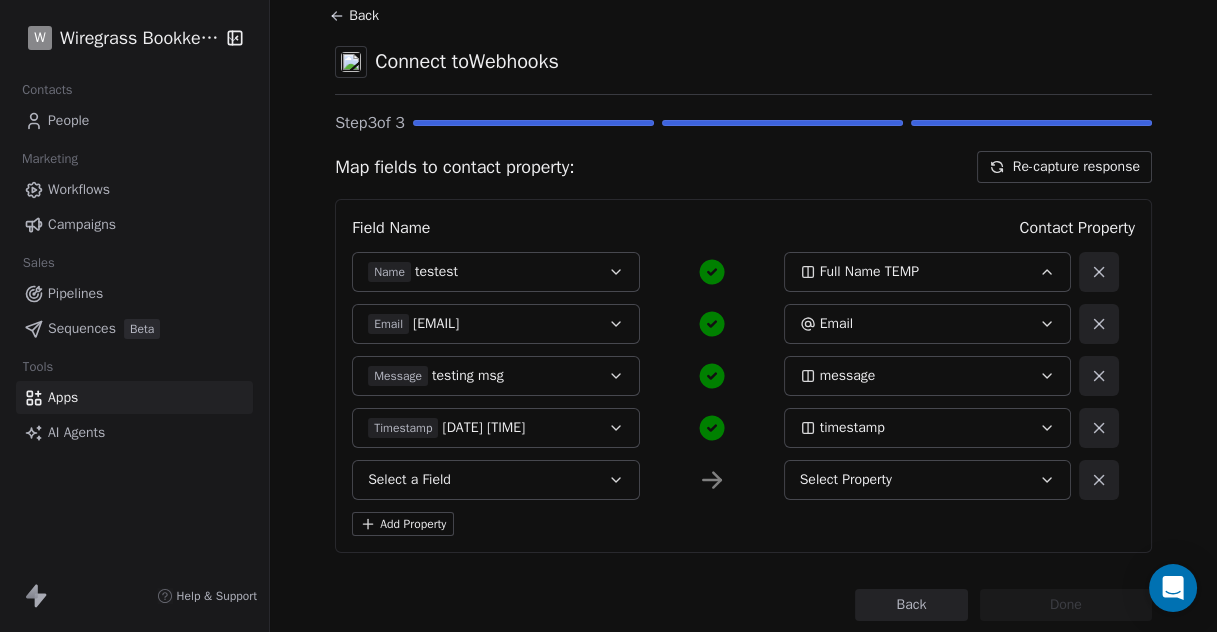 click on "Add Property" at bounding box center [743, 524] 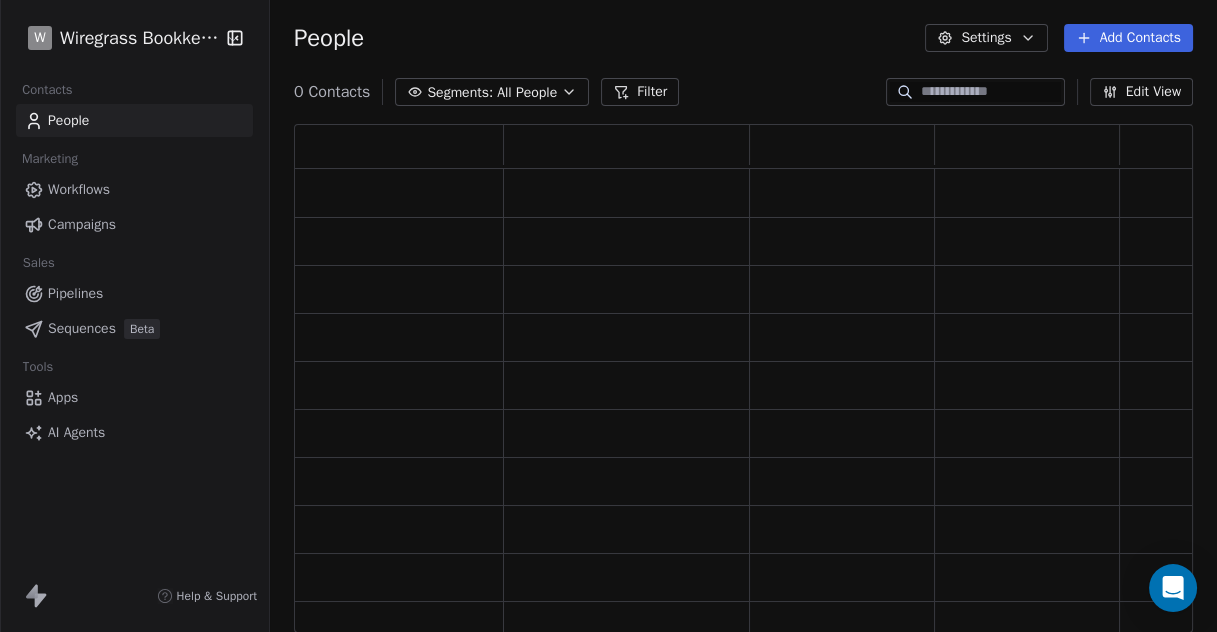 scroll, scrollTop: 0, scrollLeft: 0, axis: both 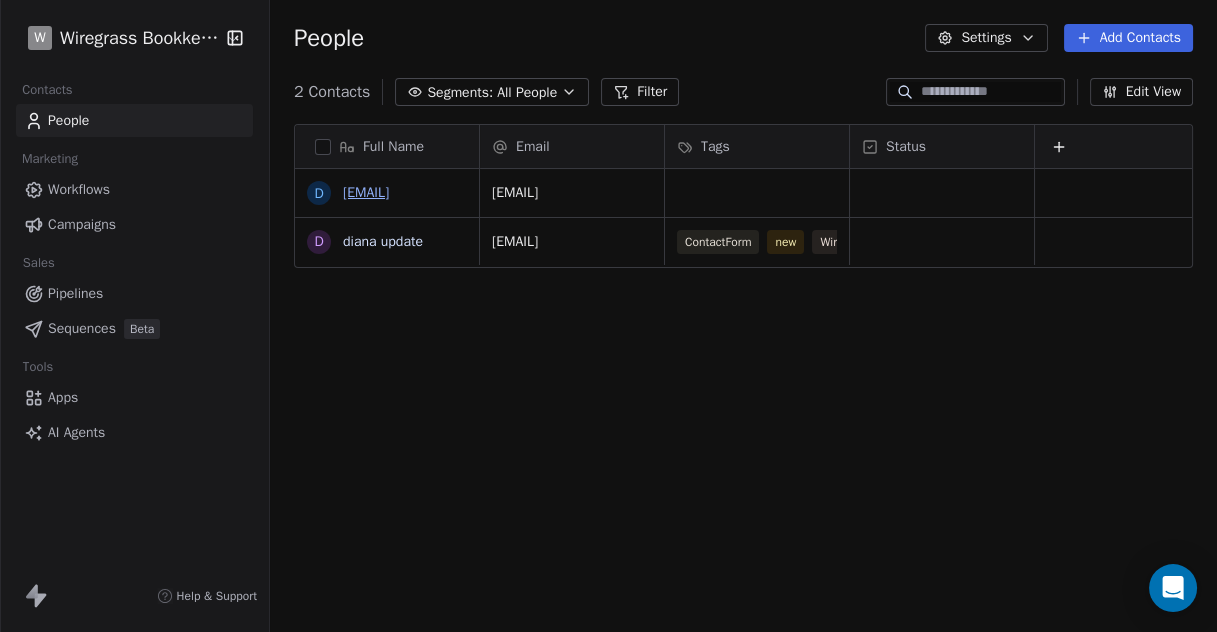 click on "[EMAIL]" at bounding box center [366, 192] 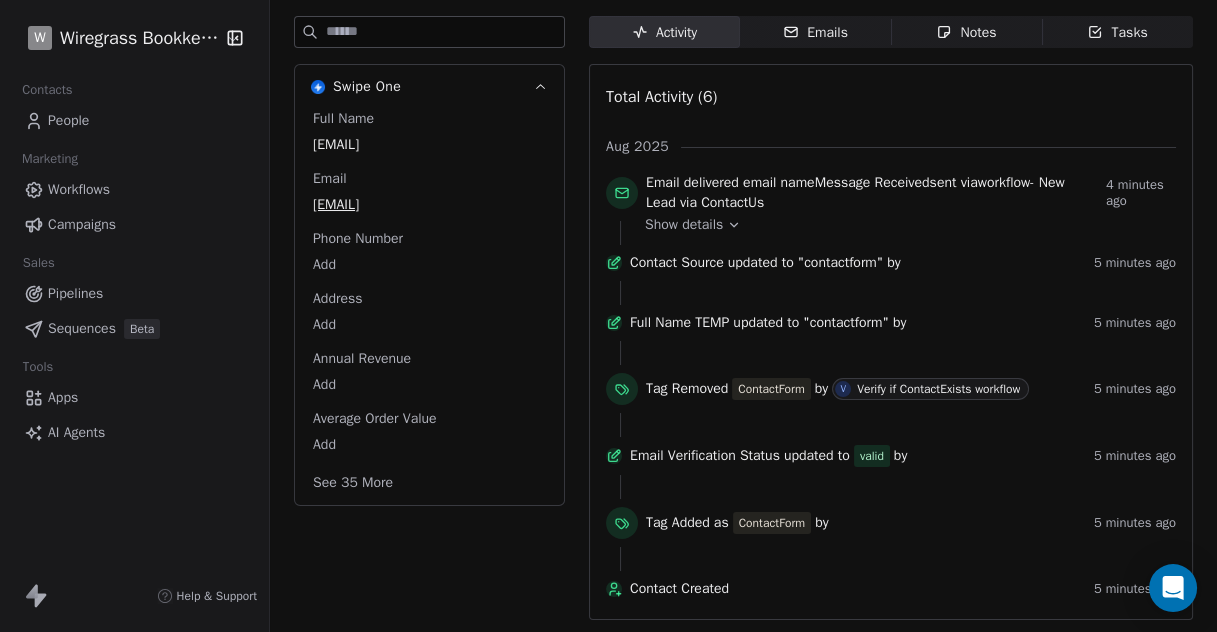 scroll, scrollTop: 275, scrollLeft: 0, axis: vertical 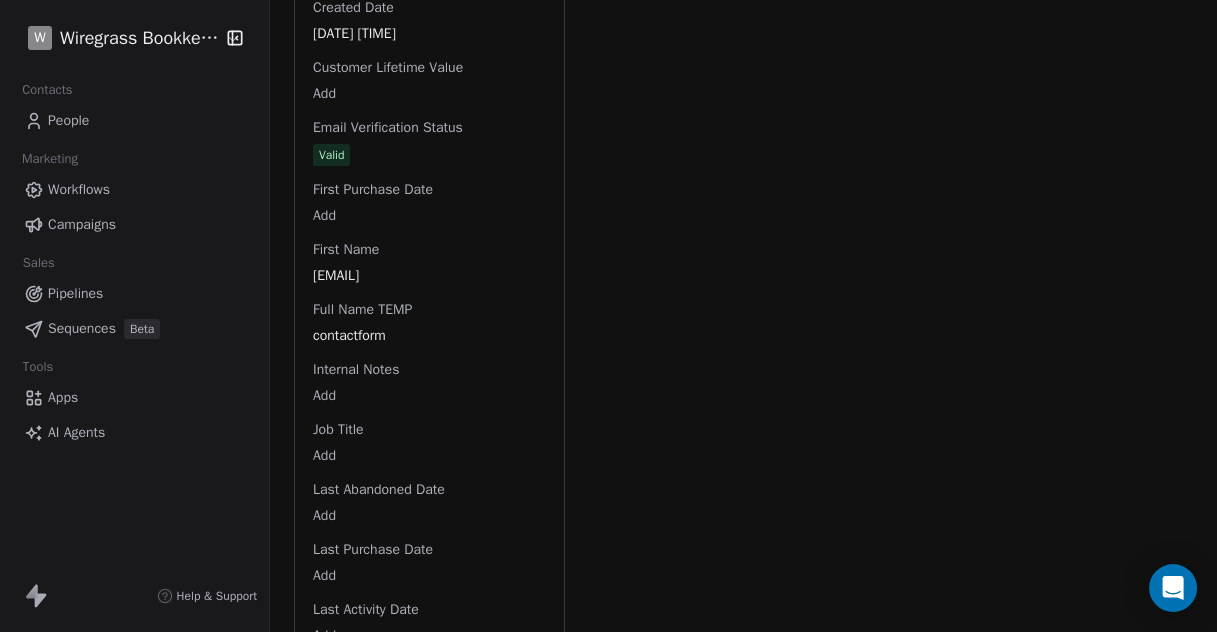 click on "Full Name dwrllc@gmail.com Email dwrllc@gmail.com Phone Number Add Address Add Annual Revenue Add Average Order Value Add Birthday Add Company Name Add Contact Source contactform Country Add Created Date Aug 08, 2025 01:05 PM Customer Lifetime Value Add Email Verification Status Valid First Purchase Date Add First Name dwrllc@gmail.com Full Name TEMP contactform Internal Notes Add Job Title Add Last Abandoned Date Add Last Purchase Date Add Last Activity Date Add Last Name Add LinkedIn Add Marketing Contact Status Add Email Marketing Consent Subscribed message testing new webhook tests MRR Add Next Billing Date Add NPS Score Add Orders Count Add Subscription Activated Date Add Subscription Cancelled Date Add Subscription Created Date Add Team Size Add timestamp August 8, 2025 12:51 pm Total Spent Add Trial End Date Add Trial Start Date Add Twitter Add Last Updated Date Aug 08, 2025 01:05 PM Website Add" at bounding box center [429, 624] 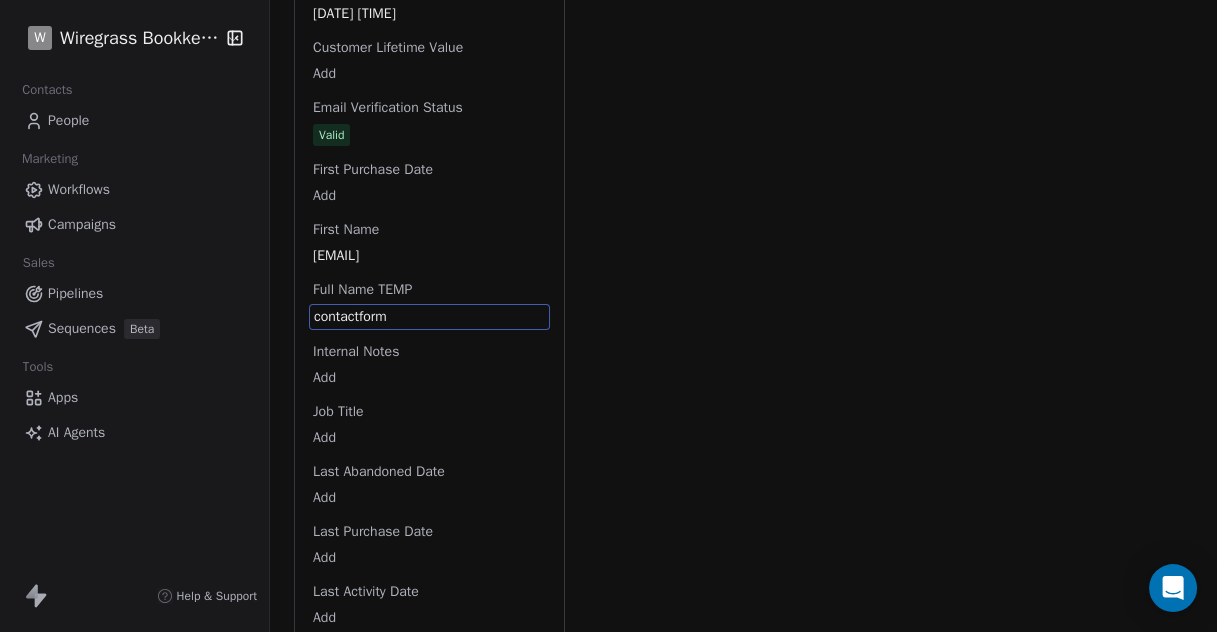 click on "contactform" at bounding box center (429, 317) 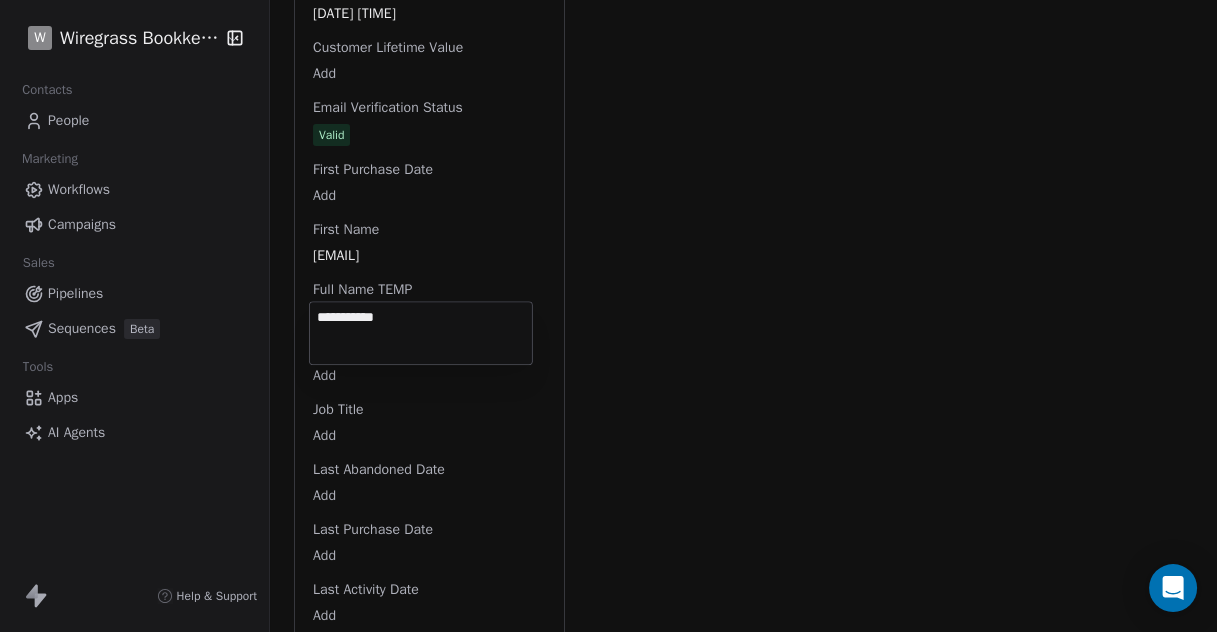 click on "W Wiregrass Bookkeeping Contacts People Marketing Workflows Campaigns Sales Pipelines Sequences Beta Tools Apps AI Agents Help & Support Back d dwrllc@gmail.com dwrllc@gmail.com  Add Tags Status:   Add Status Swipe One Full Name dwrllc@gmail.com Email dwrllc@gmail.com Phone Number Add Address Add Annual Revenue Add Average Order Value Add Birthday Add Company Name Add Contact Source contactform Country Add Created Date Aug 08, 2025 01:05 PM Customer Lifetime Value Add Email Verification Status Valid First Purchase Date Add First Name dwrllc@gmail.com Full Name TEMP contactform Internal Notes Add Job Title Add Last Abandoned Date Add Last Purchase Date Add Last Activity Date Add Last Name Add LinkedIn Add Marketing Contact Status Add Email Marketing Consent Subscribed message testing new webhook tests MRR Add Next Billing Date Add NPS Score Add Orders Count Add Subscription Activated Date Add Subscription Cancelled Date Add Subscription Created Date Add Team Size Add timestamp August 8, 2025 12:51 pm Add Add" at bounding box center (608, 316) 